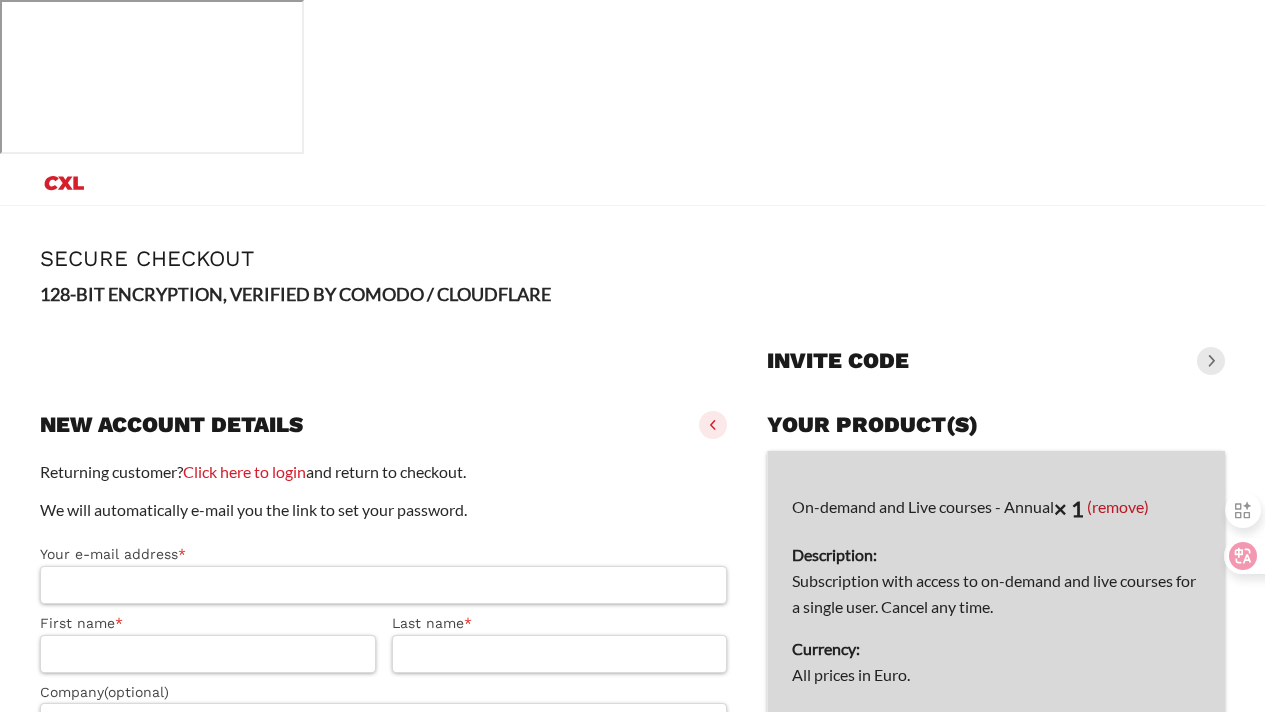 scroll, scrollTop: 0, scrollLeft: 0, axis: both 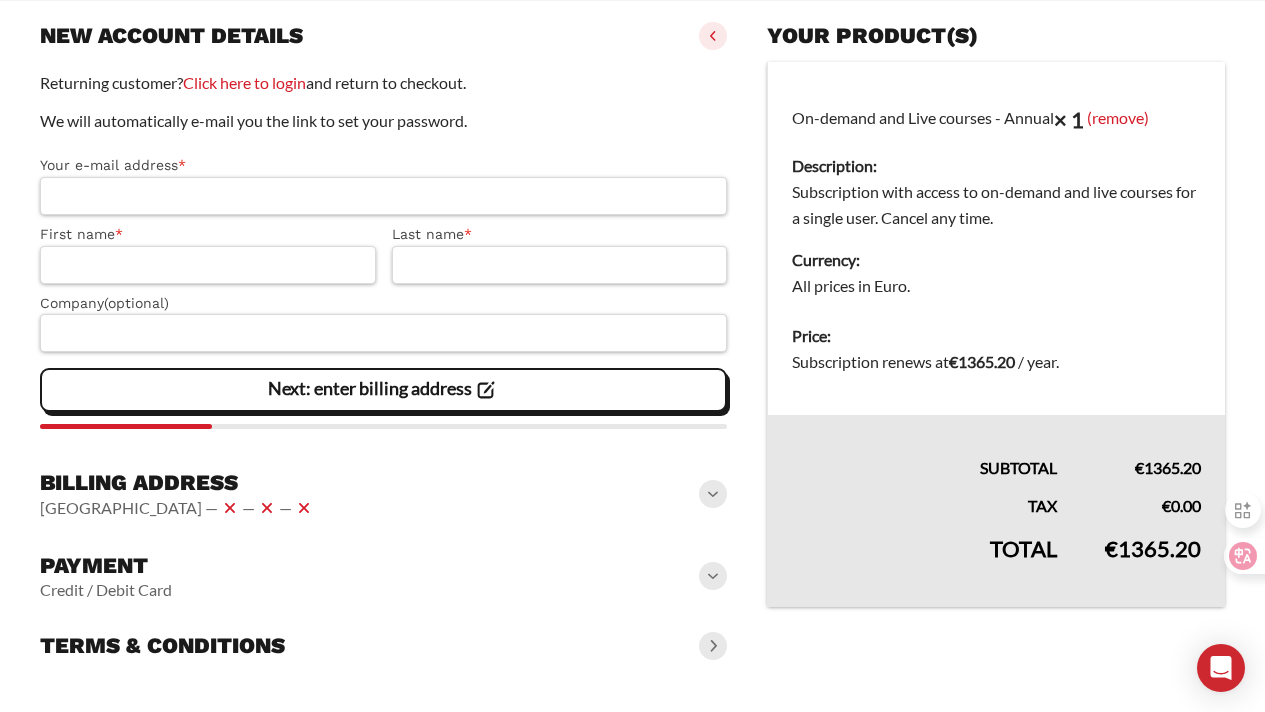 click on "Your e-mail address  *" at bounding box center (383, 196) 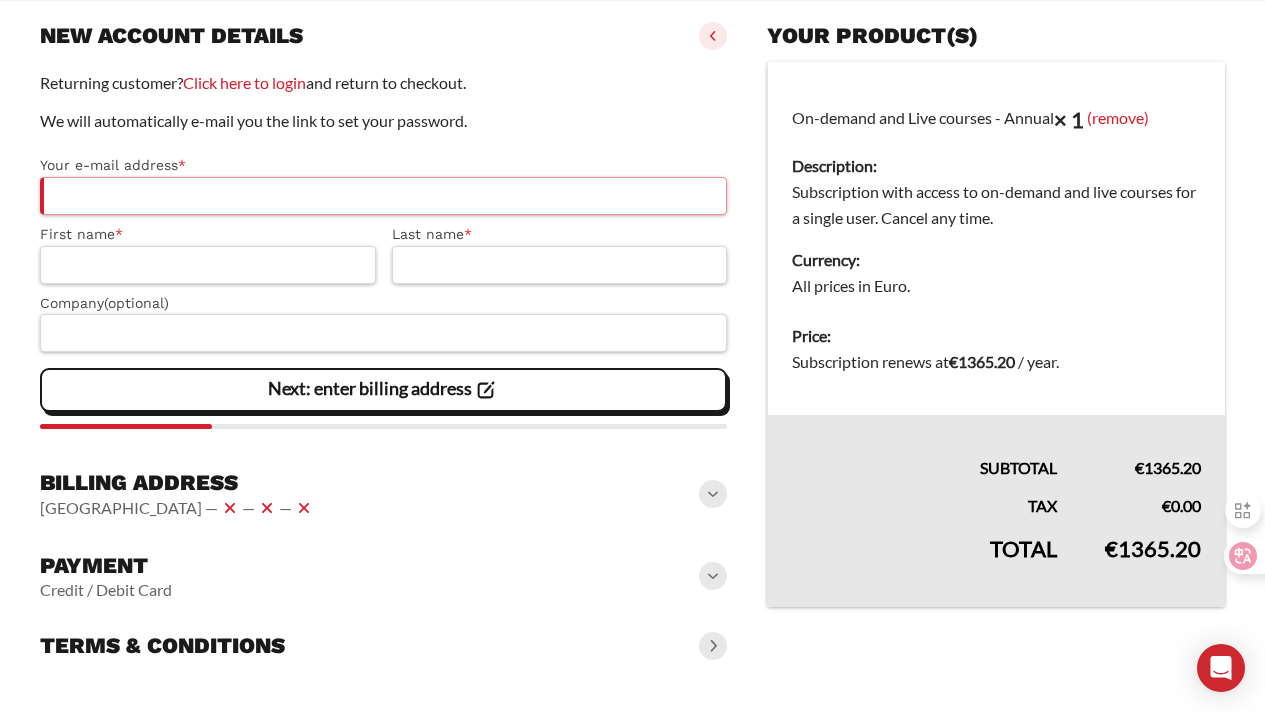 click on "Your e-mail address  *" at bounding box center [383, 196] 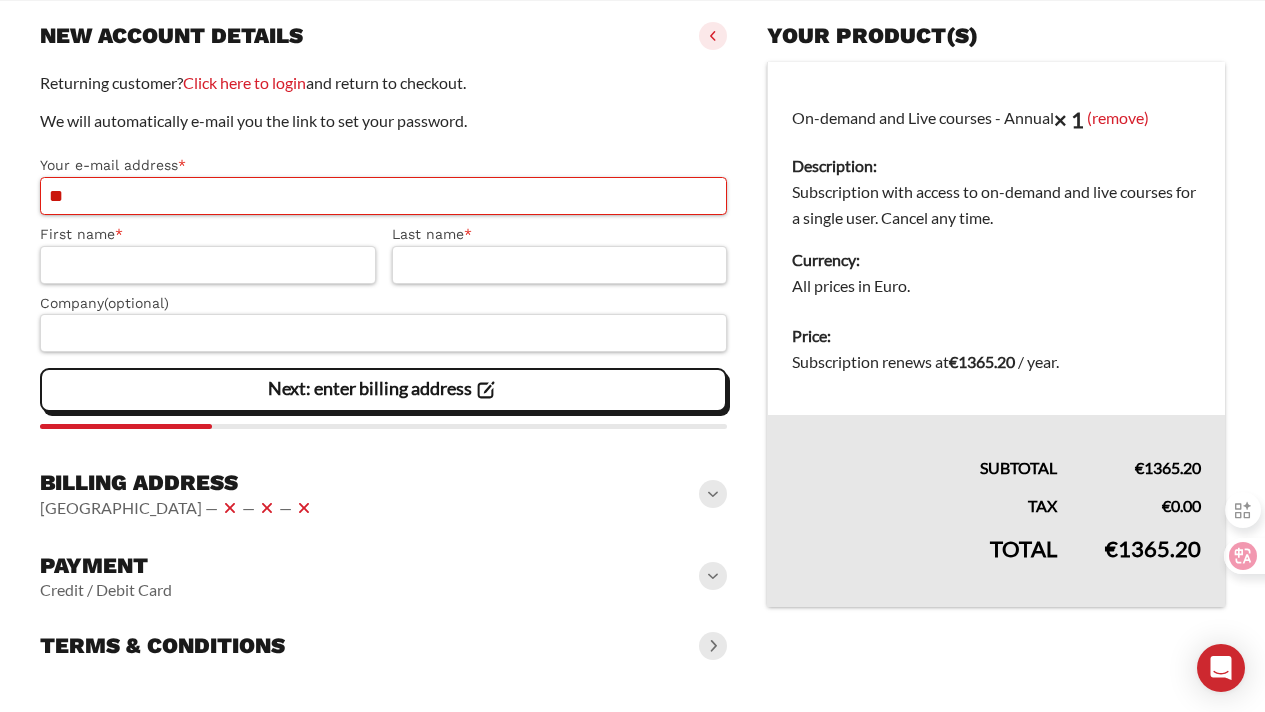 type on "*" 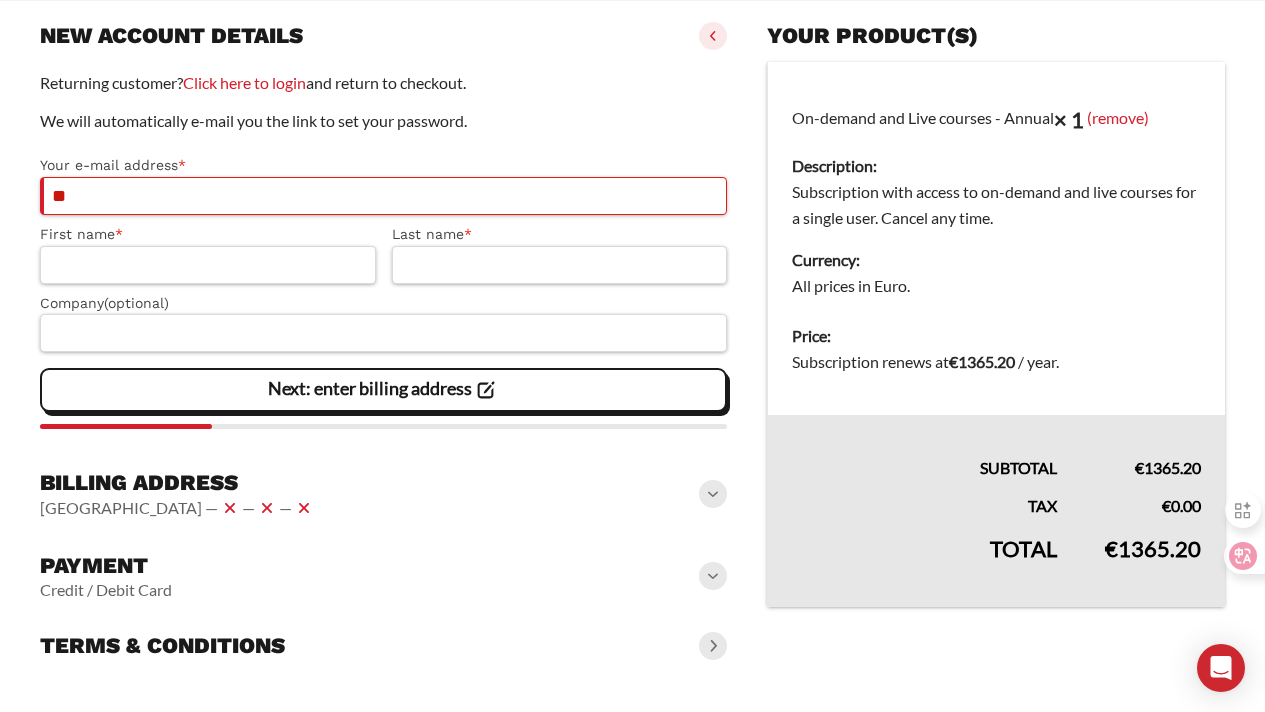 click on "**" at bounding box center (383, 196) 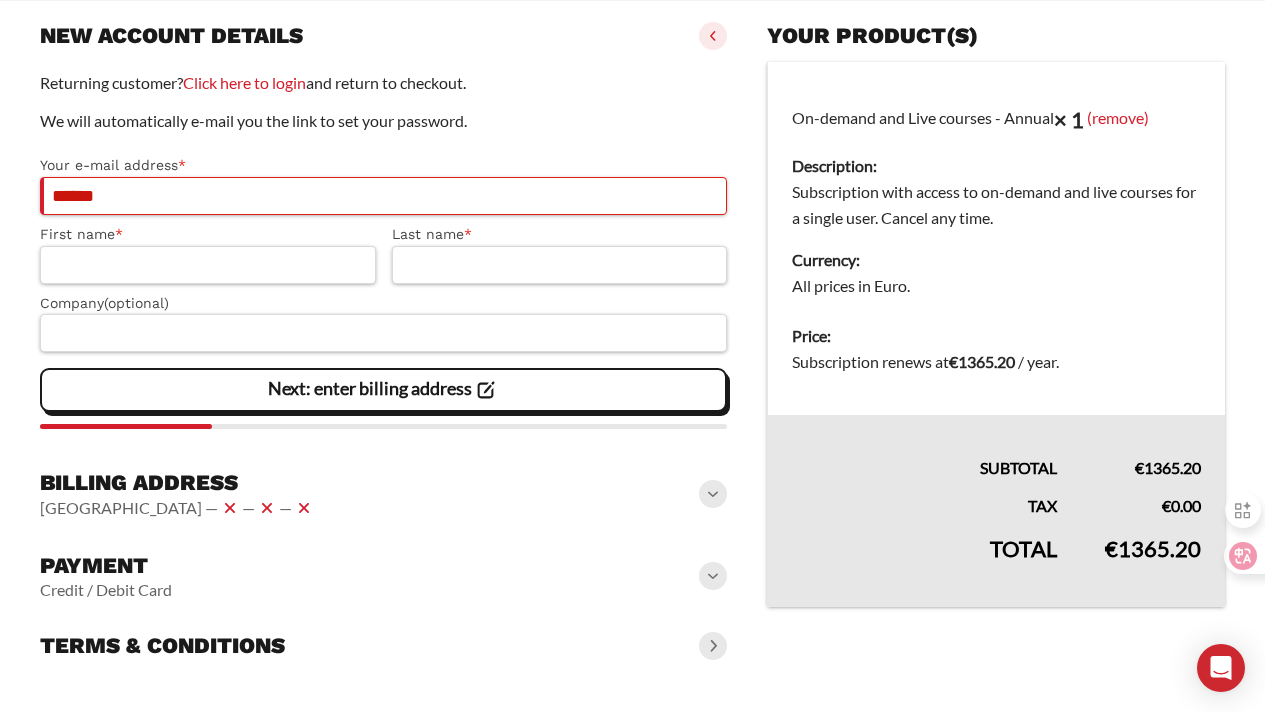 click on "******" at bounding box center (383, 196) 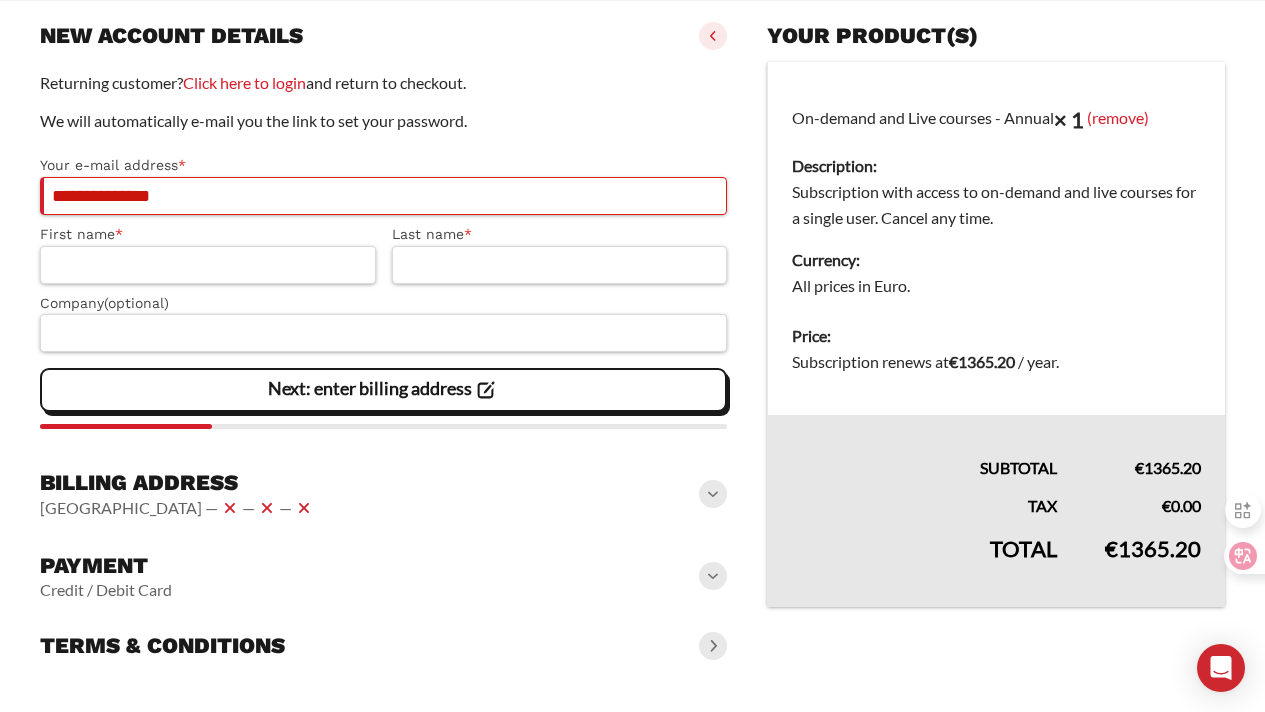 click on "**********" at bounding box center [383, 196] 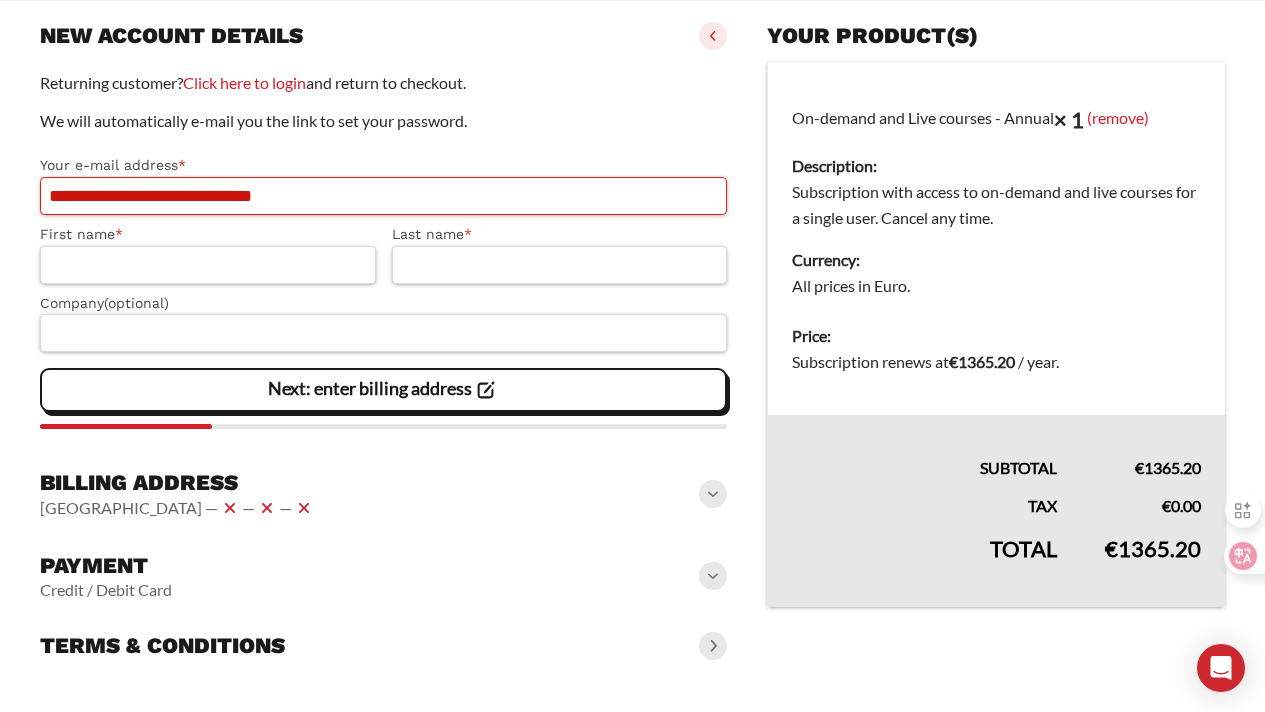 type on "**********" 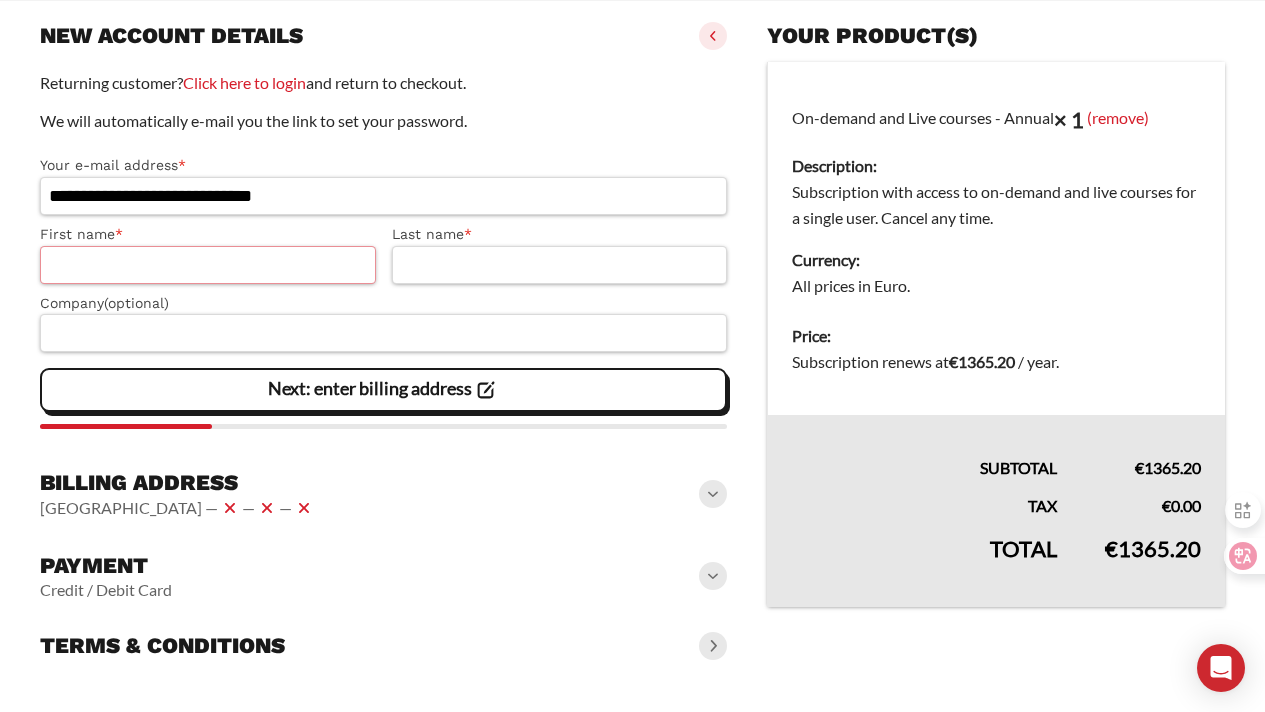 click on "First name  *" at bounding box center (208, 265) 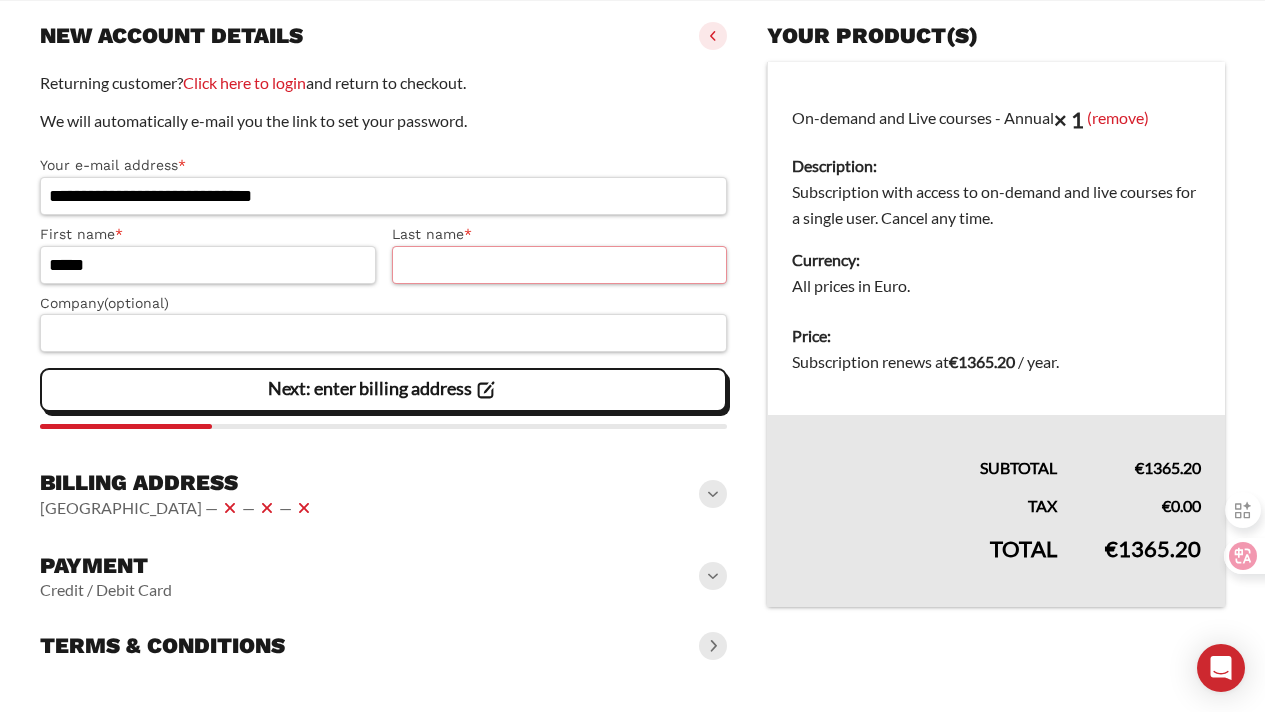 type on "*****" 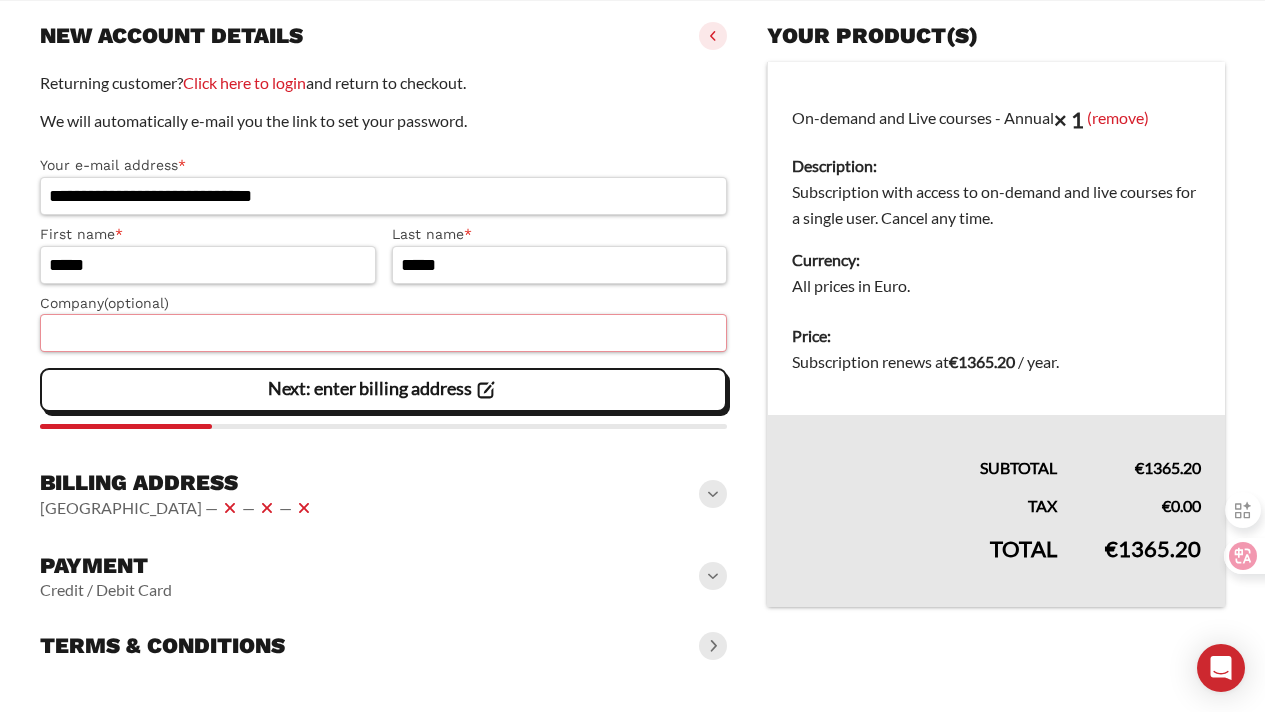 type on "**********" 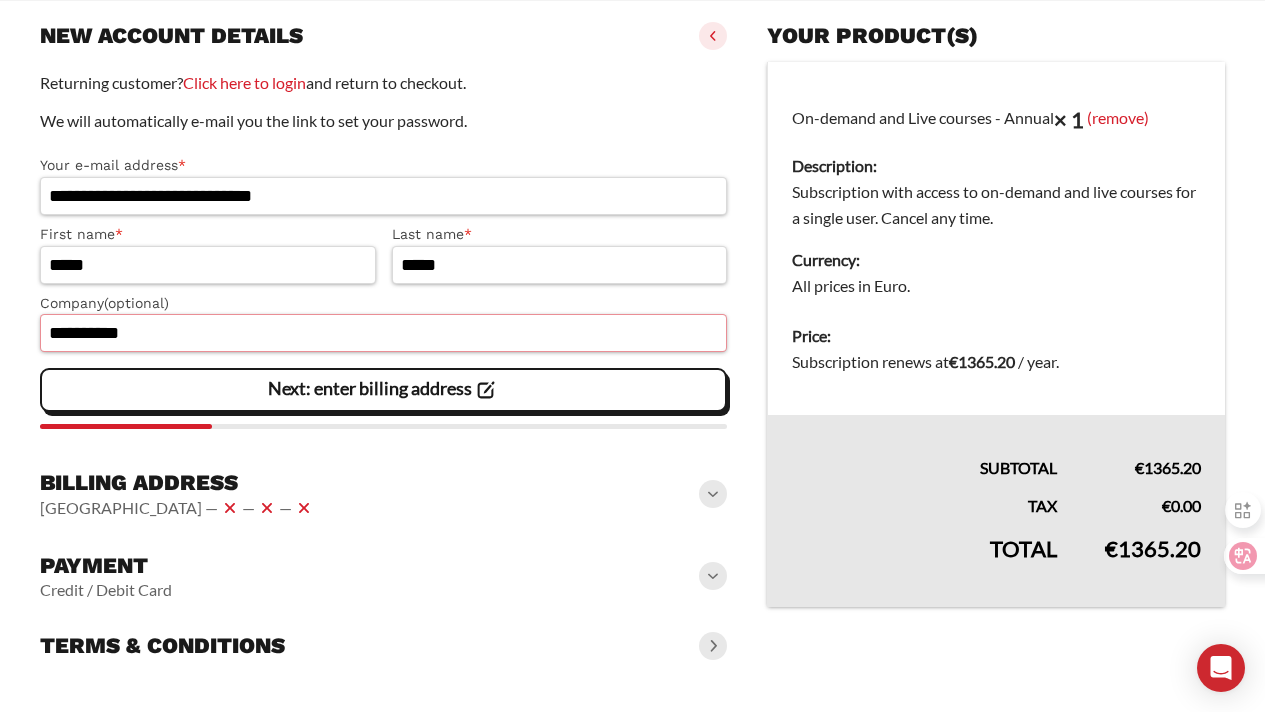 click on "**********" at bounding box center [383, 333] 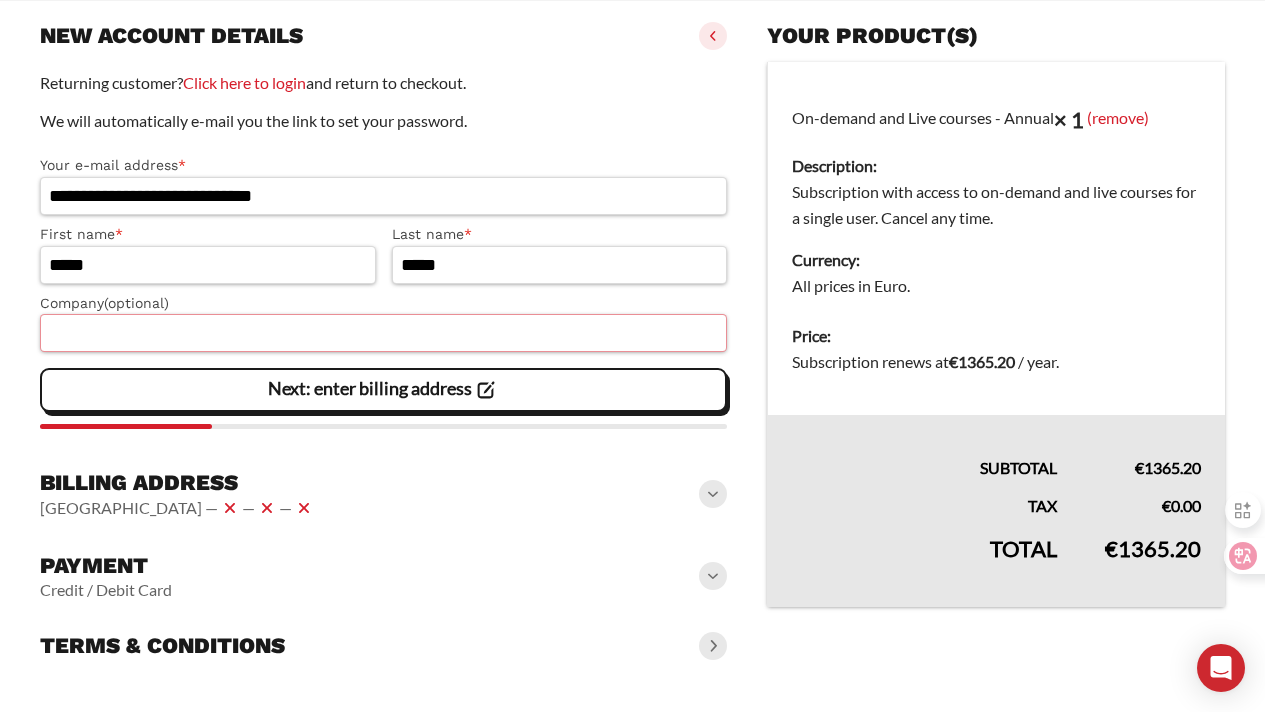 type 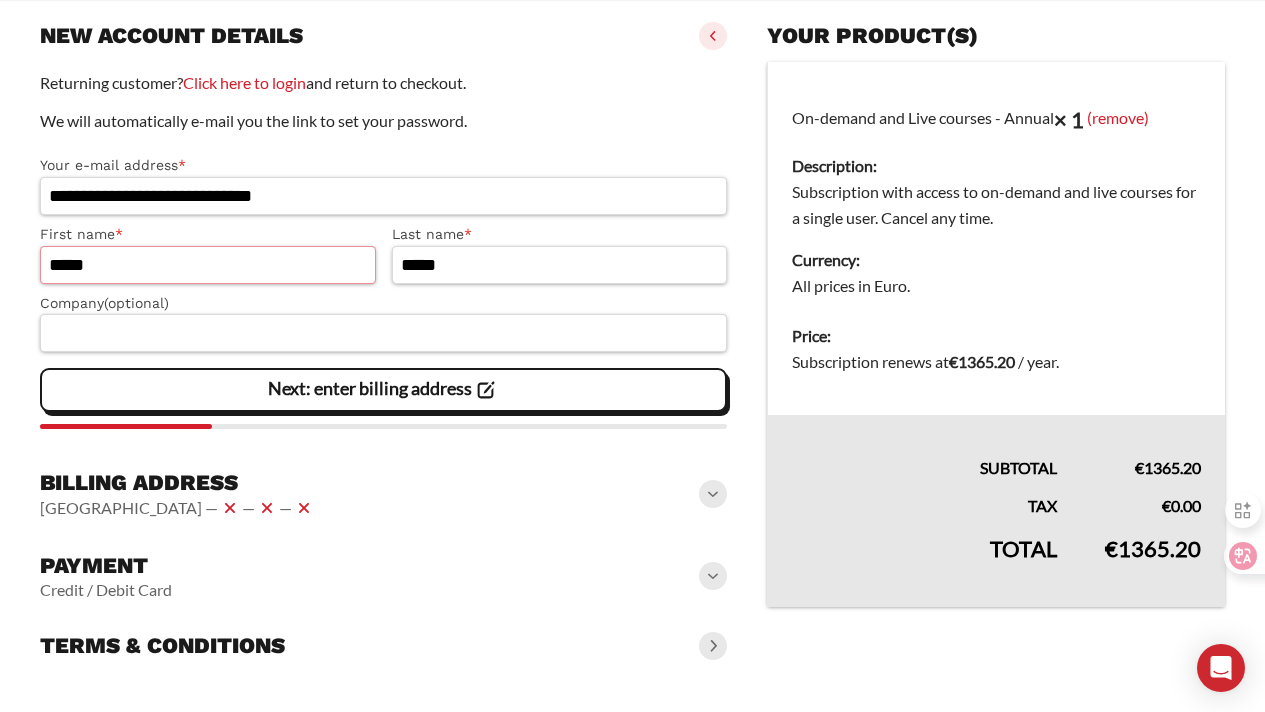 click on "*****" at bounding box center [208, 265] 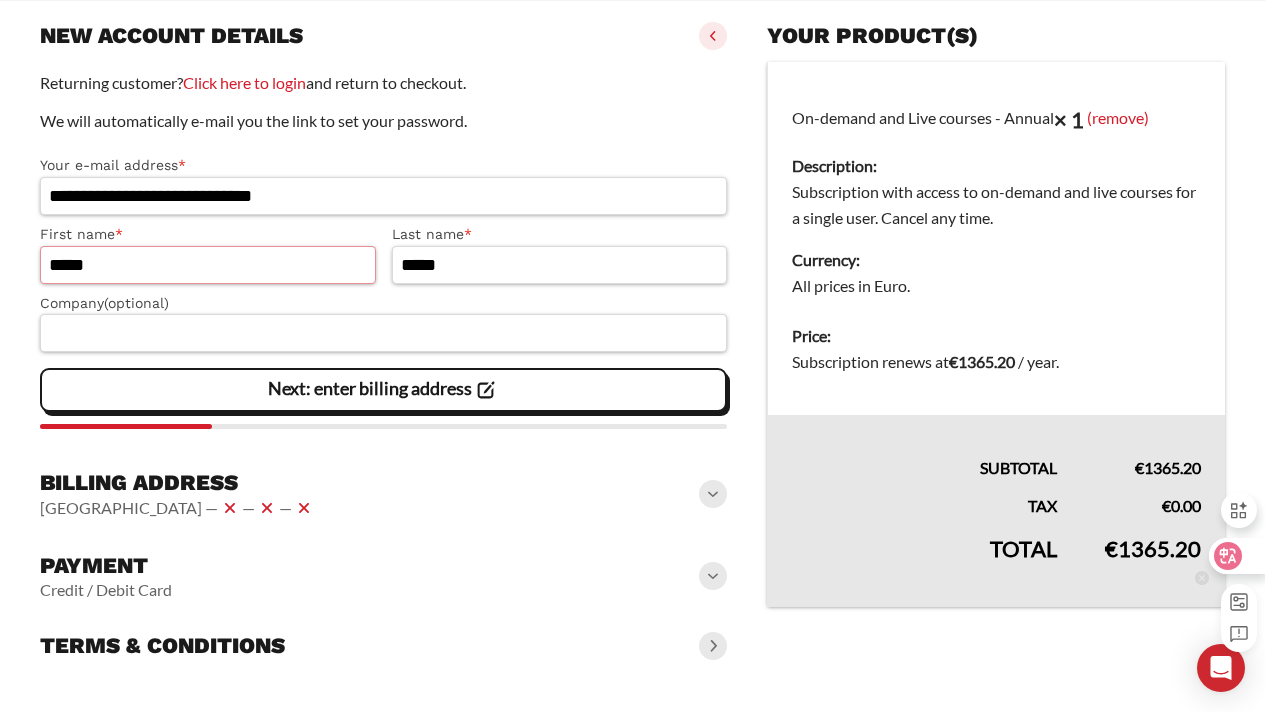 type on "*****" 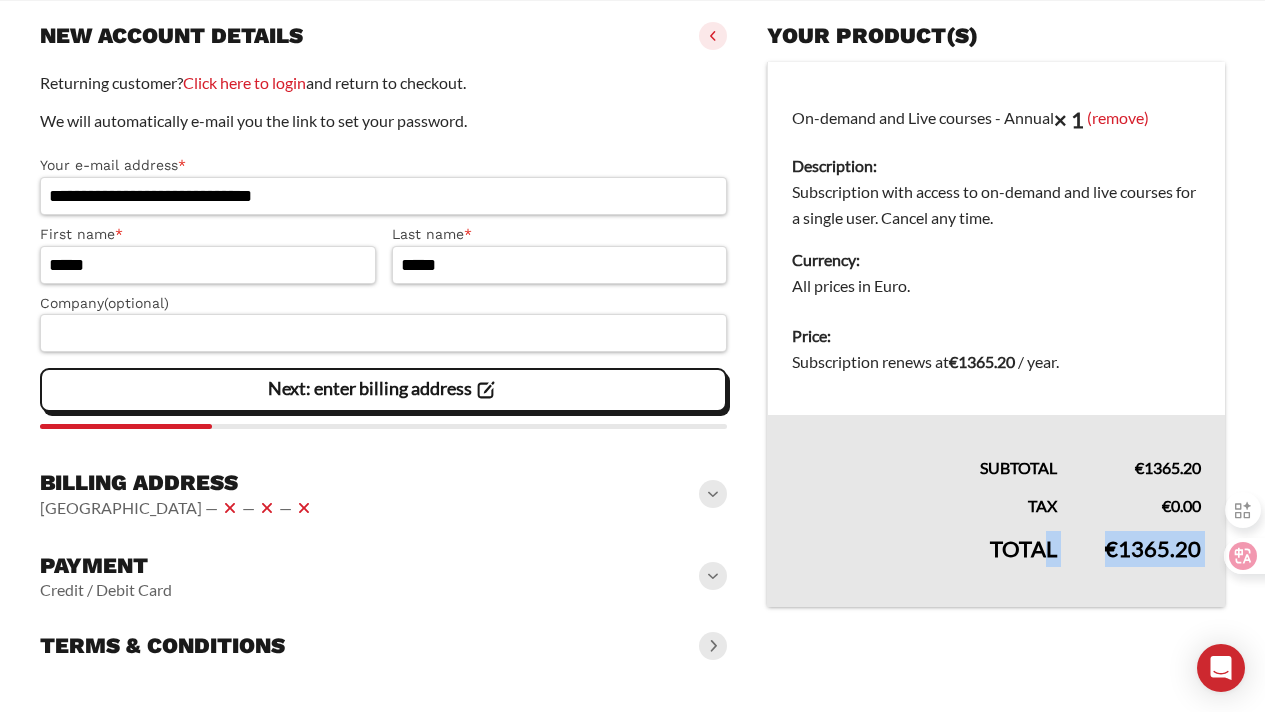 drag, startPoint x: 1200, startPoint y: 542, endPoint x: 1047, endPoint y: 534, distance: 153.20901 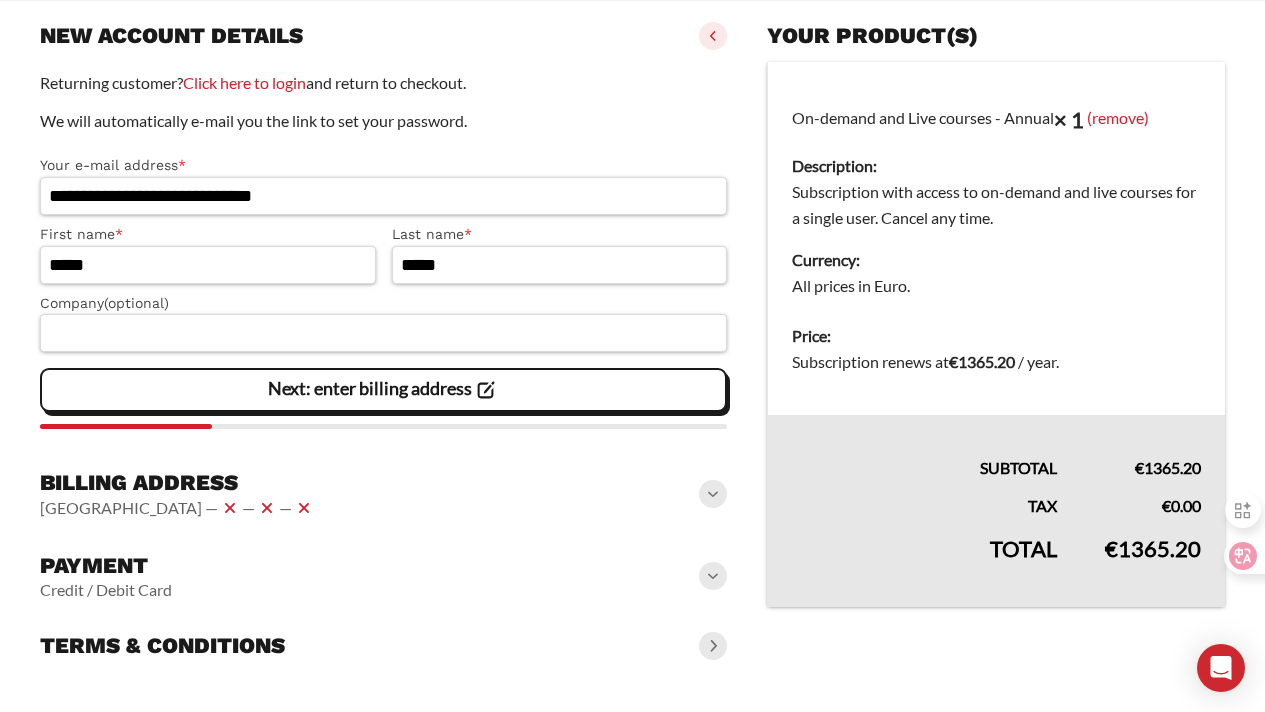 click on "Total" at bounding box center (925, 563) 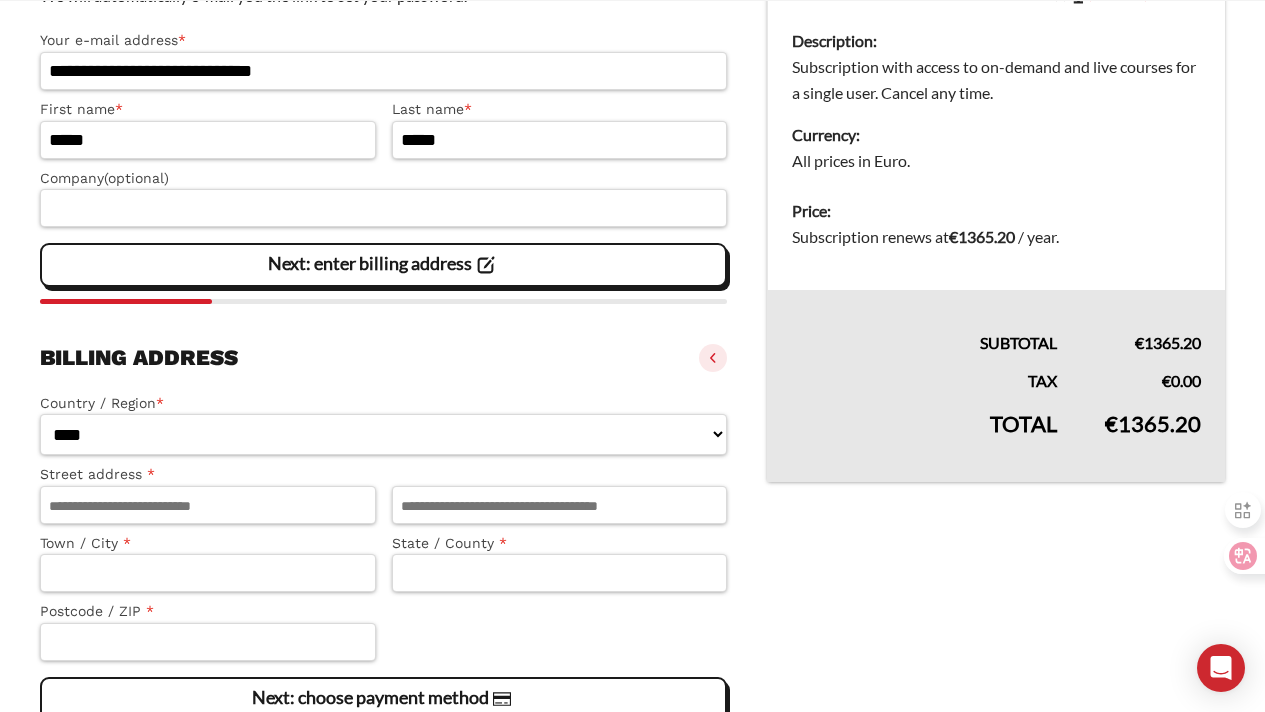 scroll, scrollTop: 615, scrollLeft: 0, axis: vertical 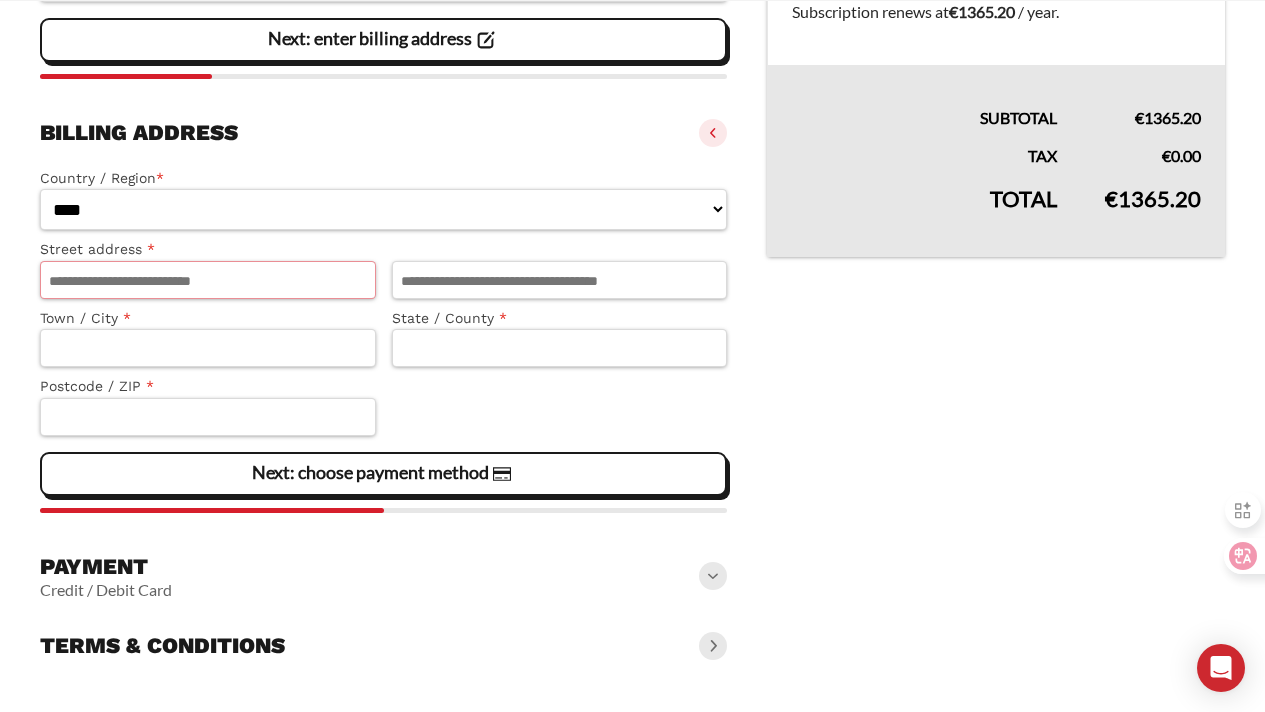 click on "Street address   *" at bounding box center [208, 280] 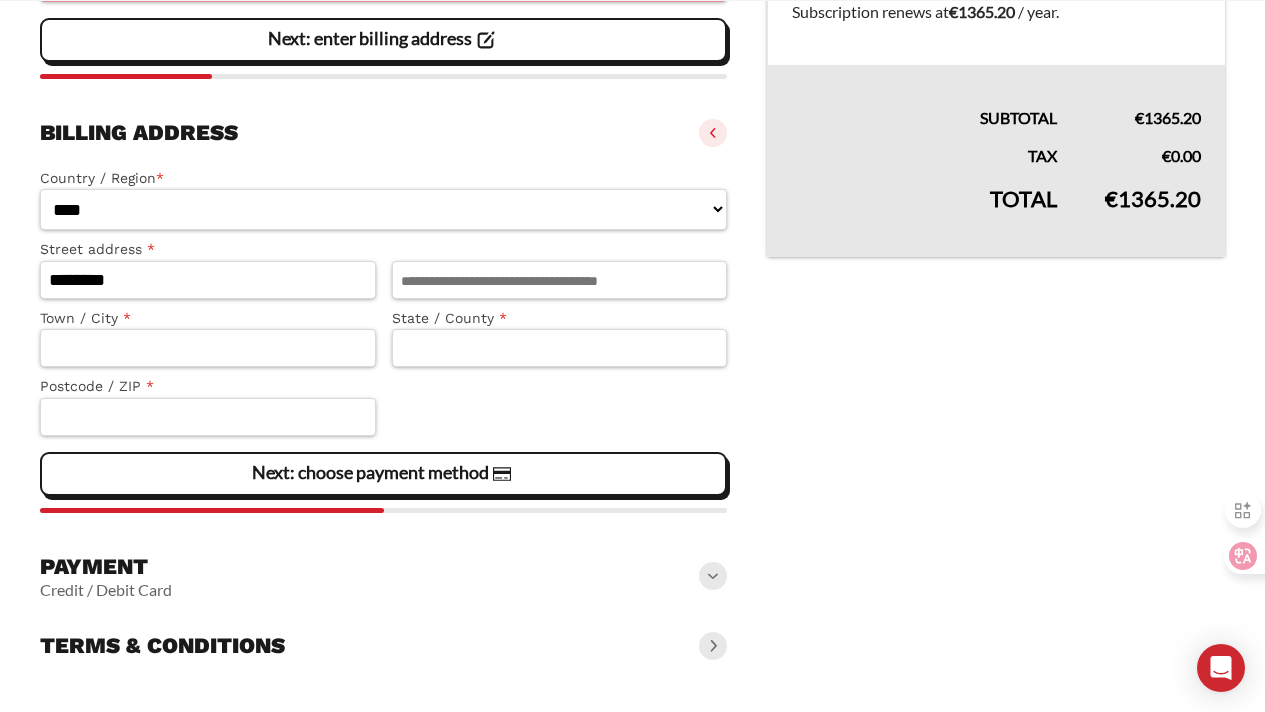 type on "**********" 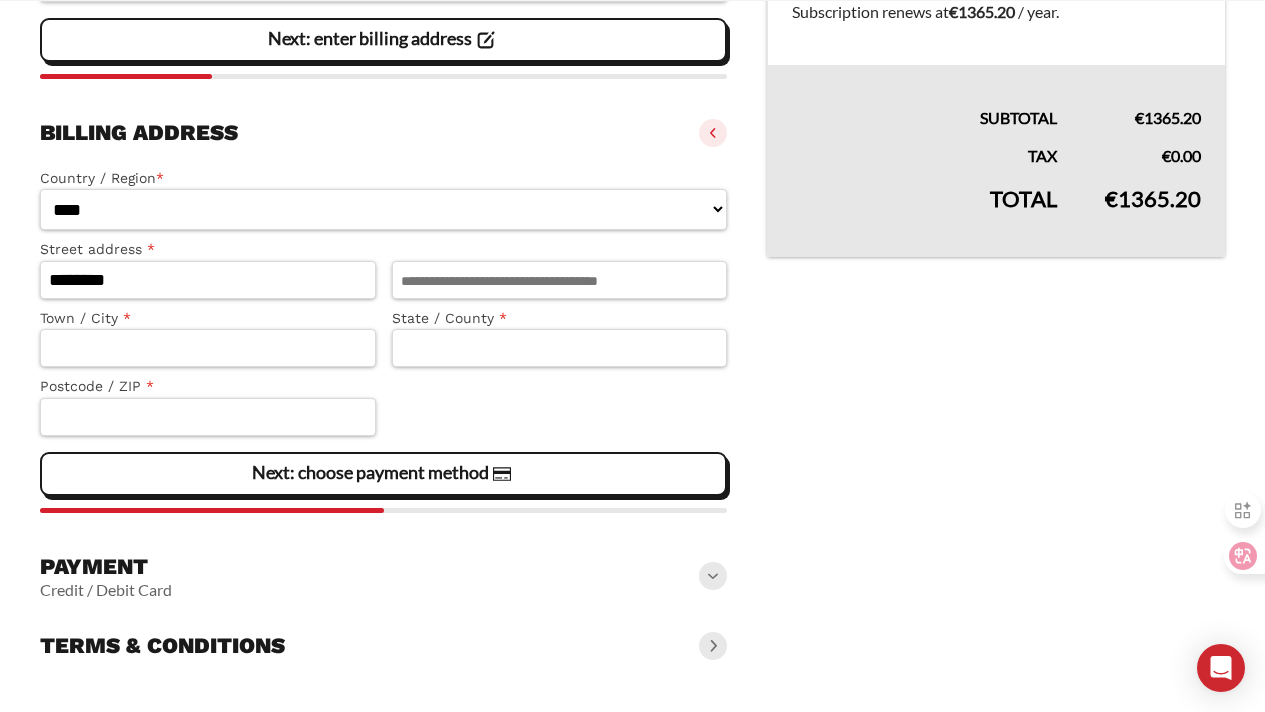 type on "******" 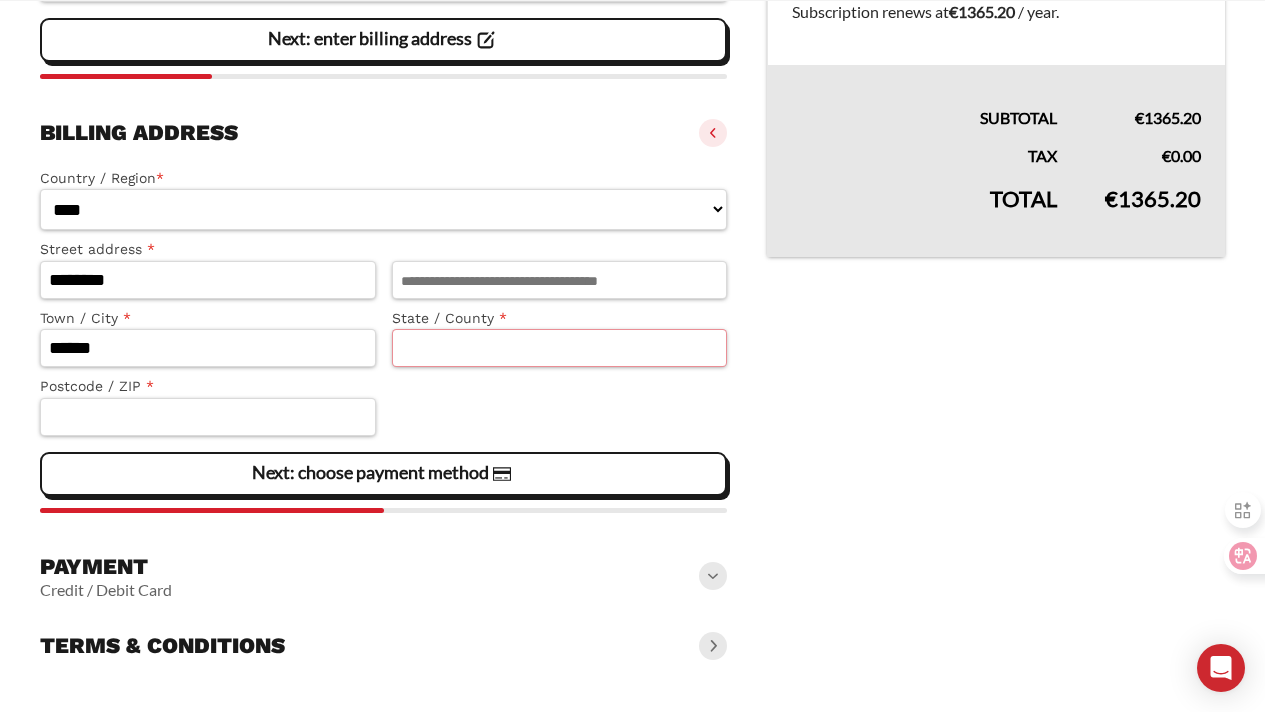 type on "**********" 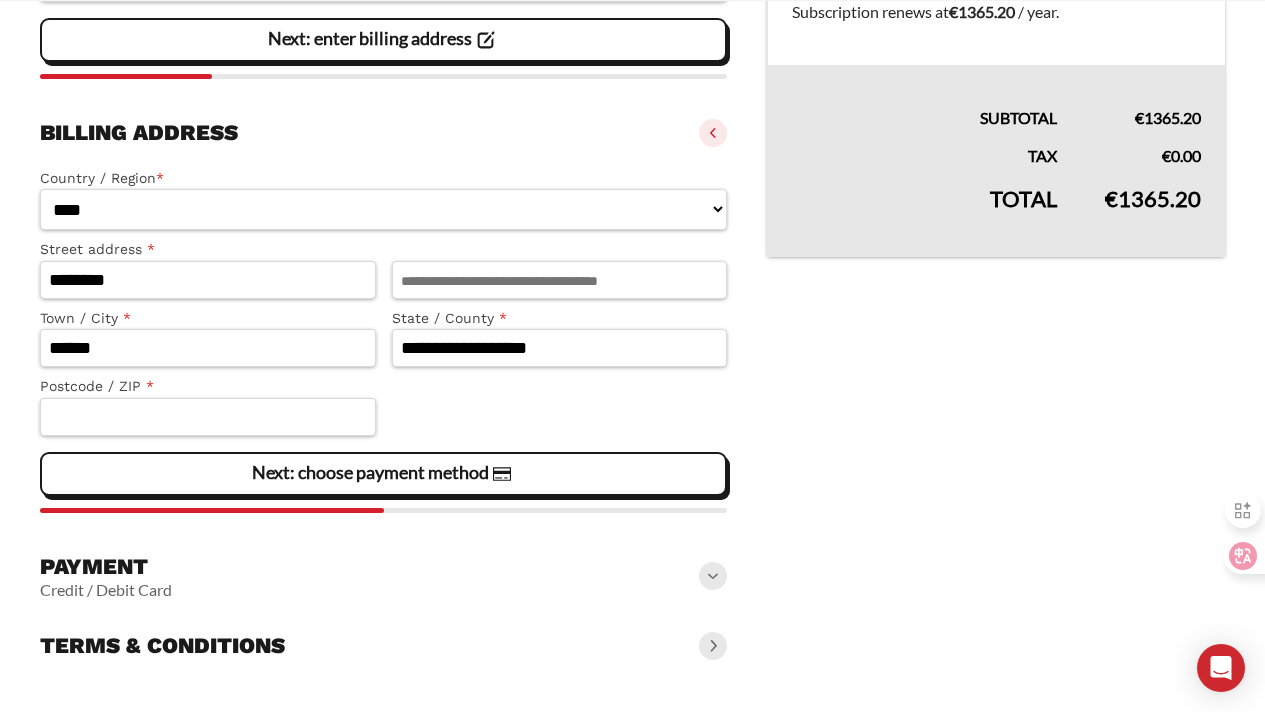 type on "*****" 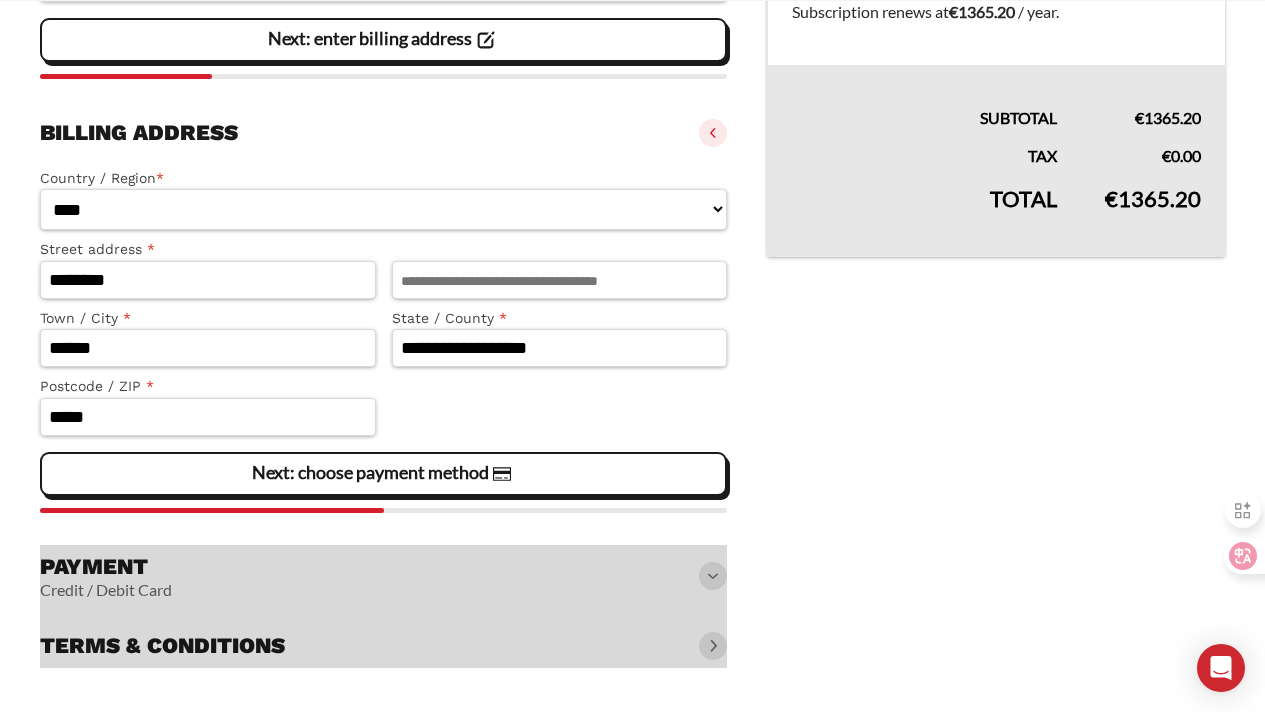 click on "Next: choose payment method" 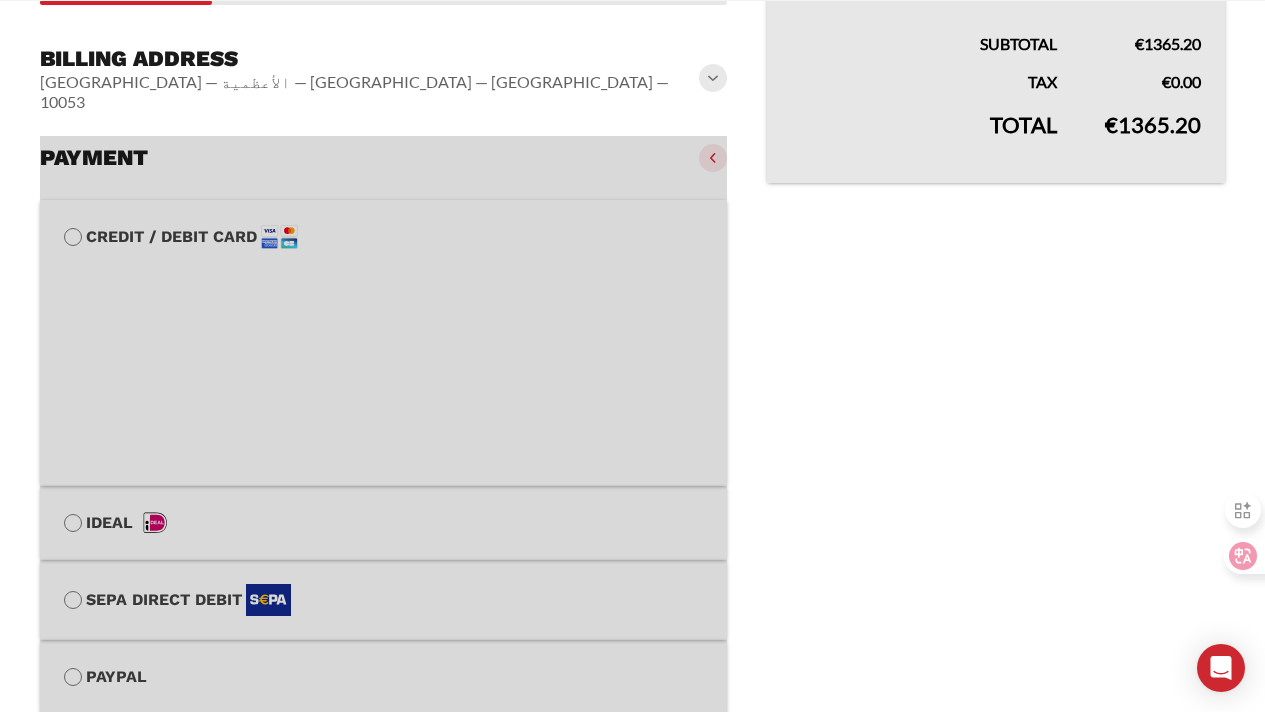 scroll, scrollTop: 763, scrollLeft: 0, axis: vertical 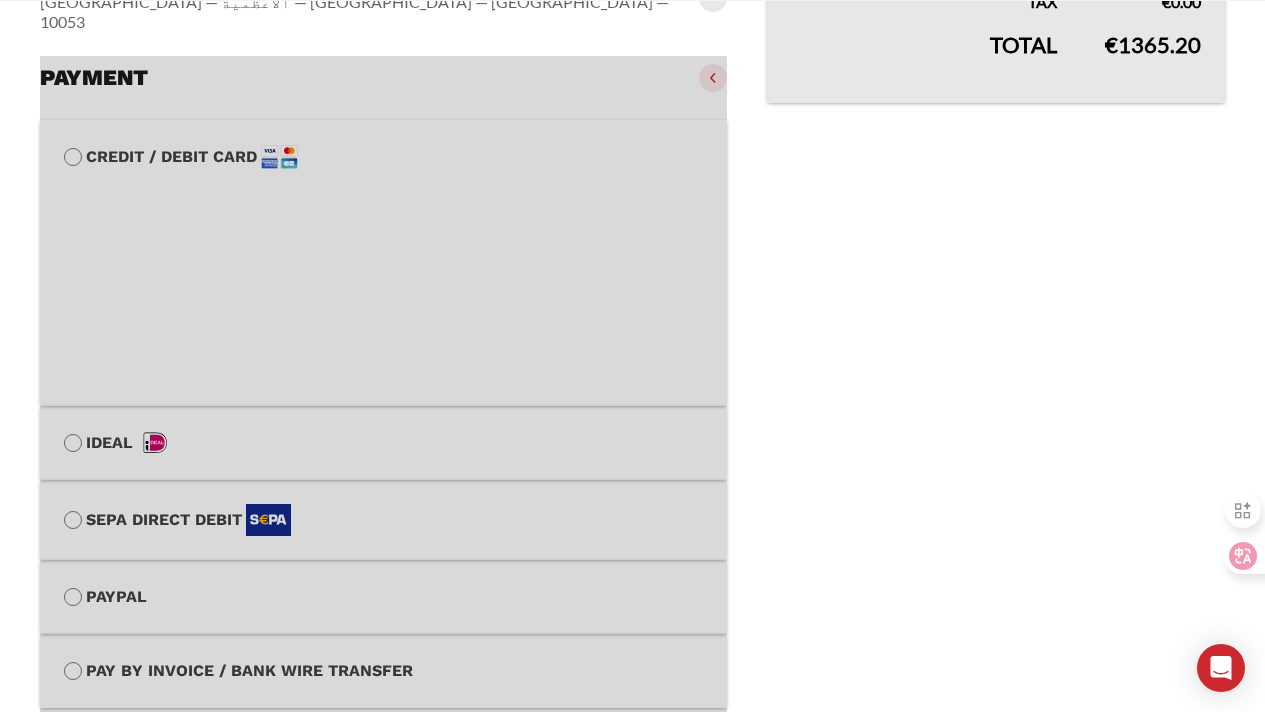click at bounding box center (383, 466) 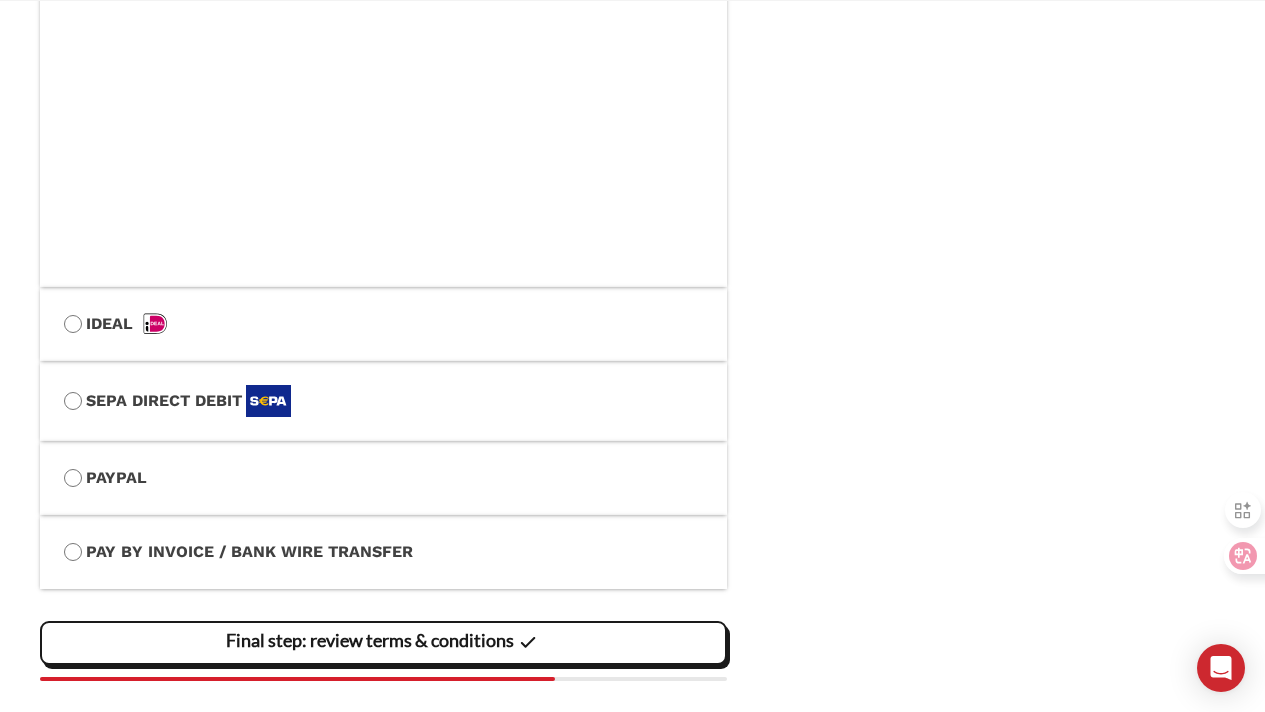 scroll, scrollTop: 1171, scrollLeft: 0, axis: vertical 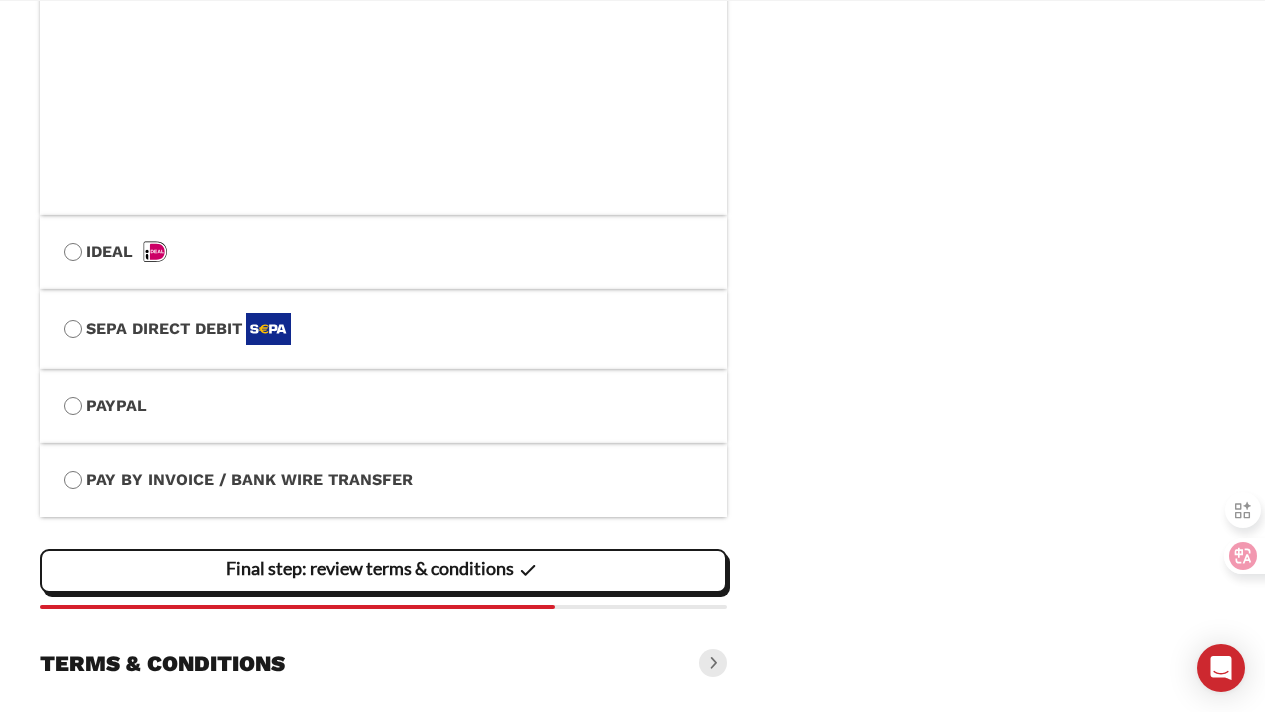 click on "Final step: review terms & conditions" at bounding box center [0, 0] 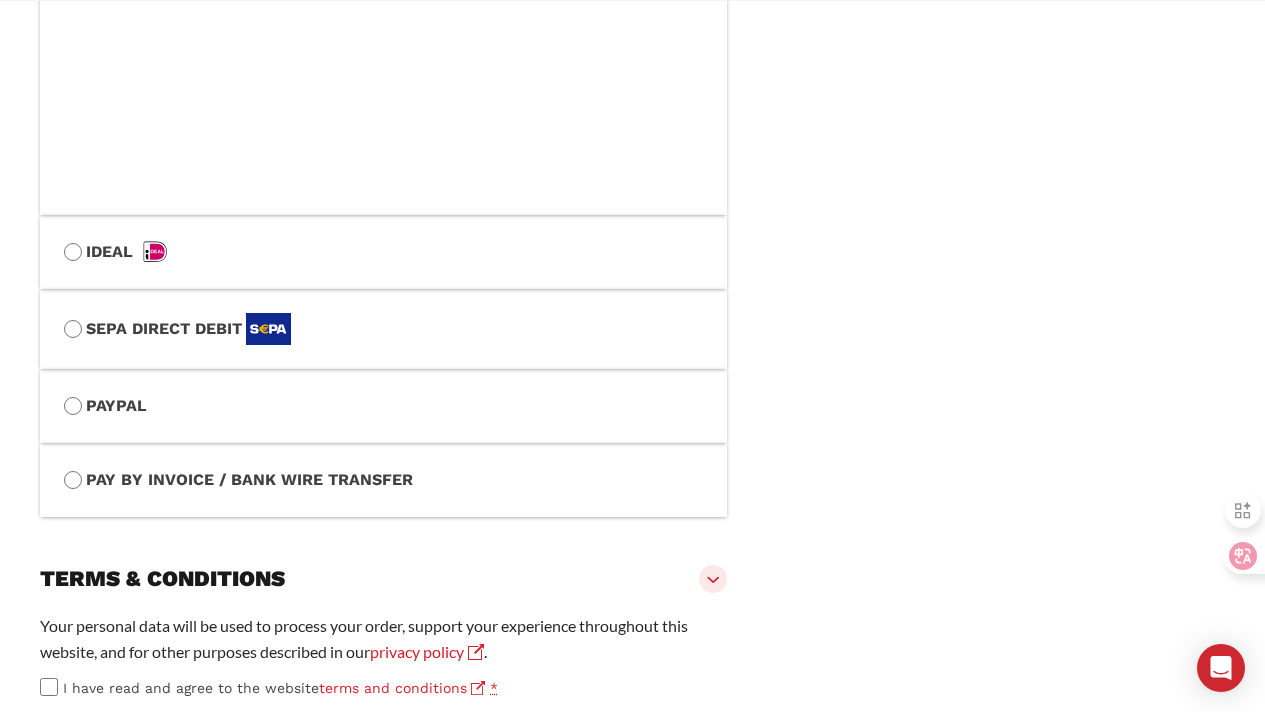 scroll, scrollTop: 1308, scrollLeft: 0, axis: vertical 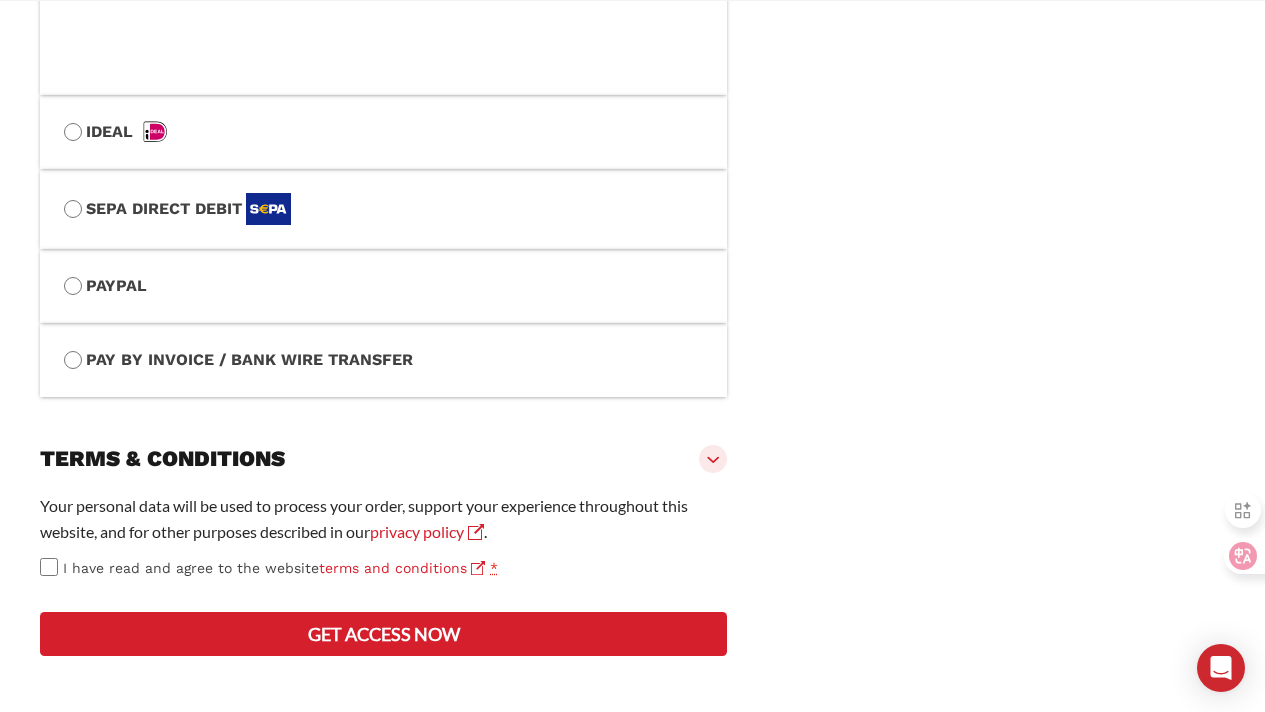 click on "Get access now" at bounding box center [383, 634] 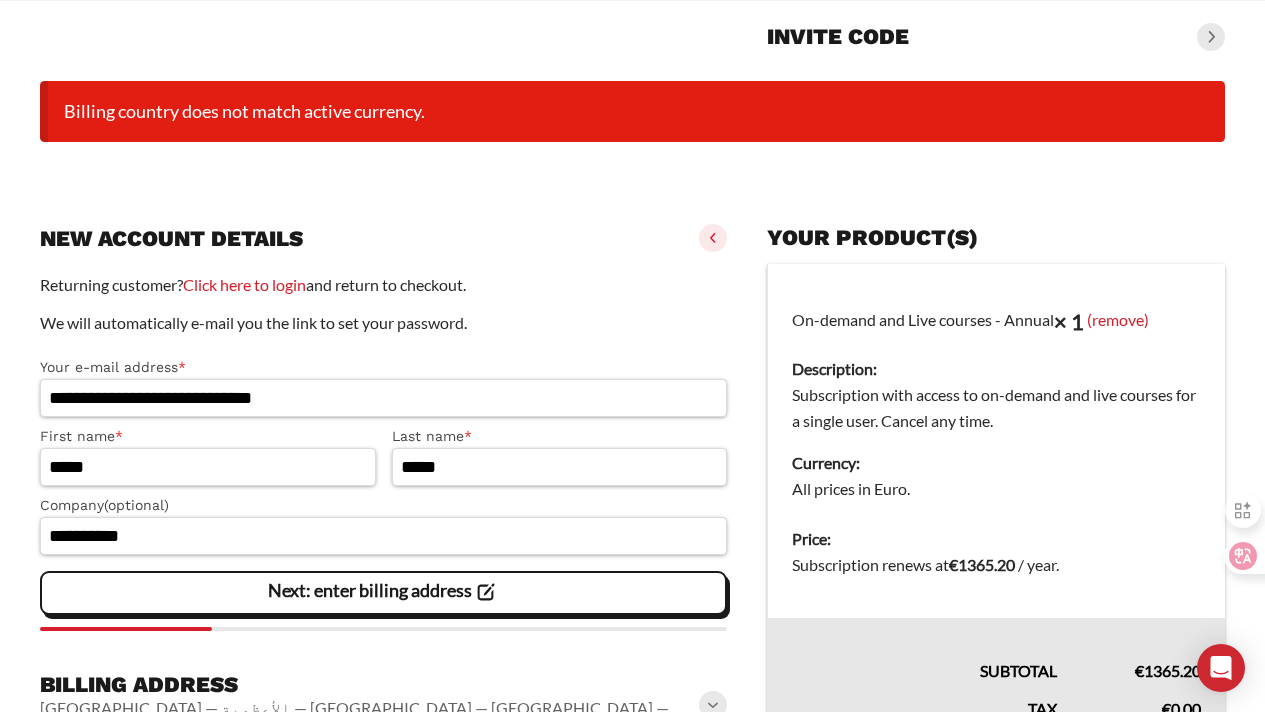 scroll, scrollTop: 157, scrollLeft: 0, axis: vertical 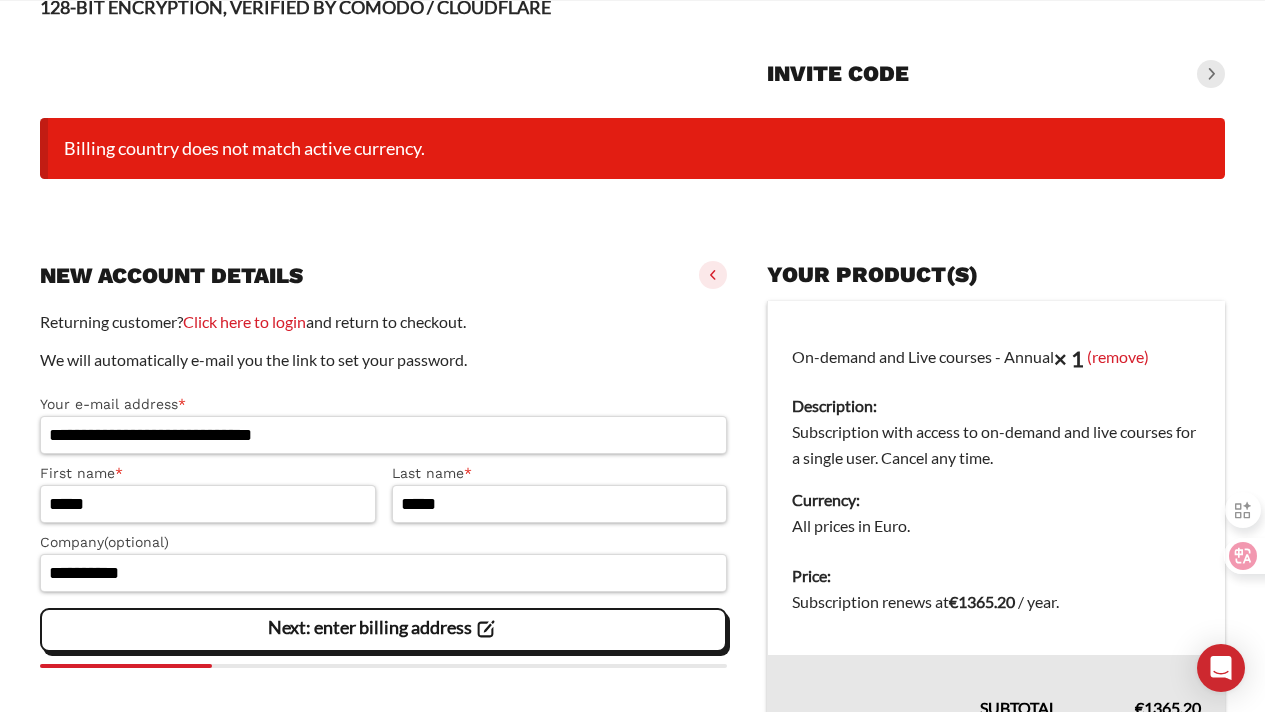 drag, startPoint x: 65, startPoint y: 149, endPoint x: 378, endPoint y: 145, distance: 313.02554 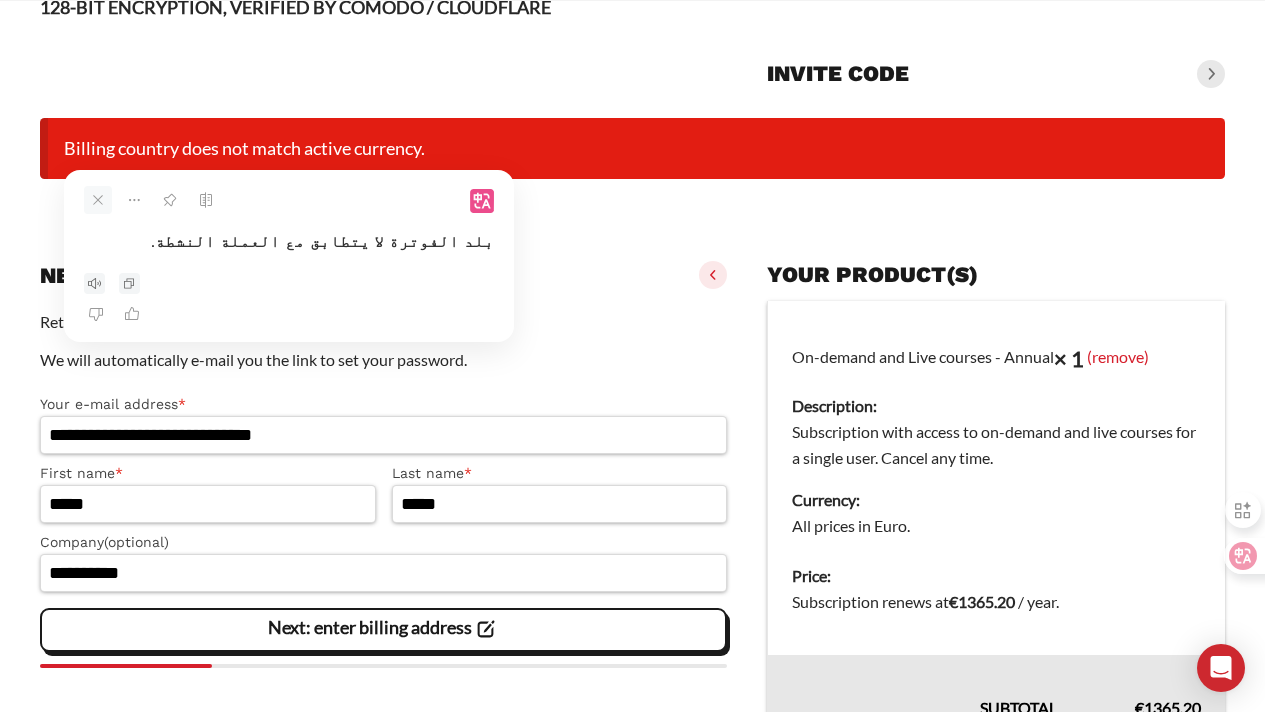 click 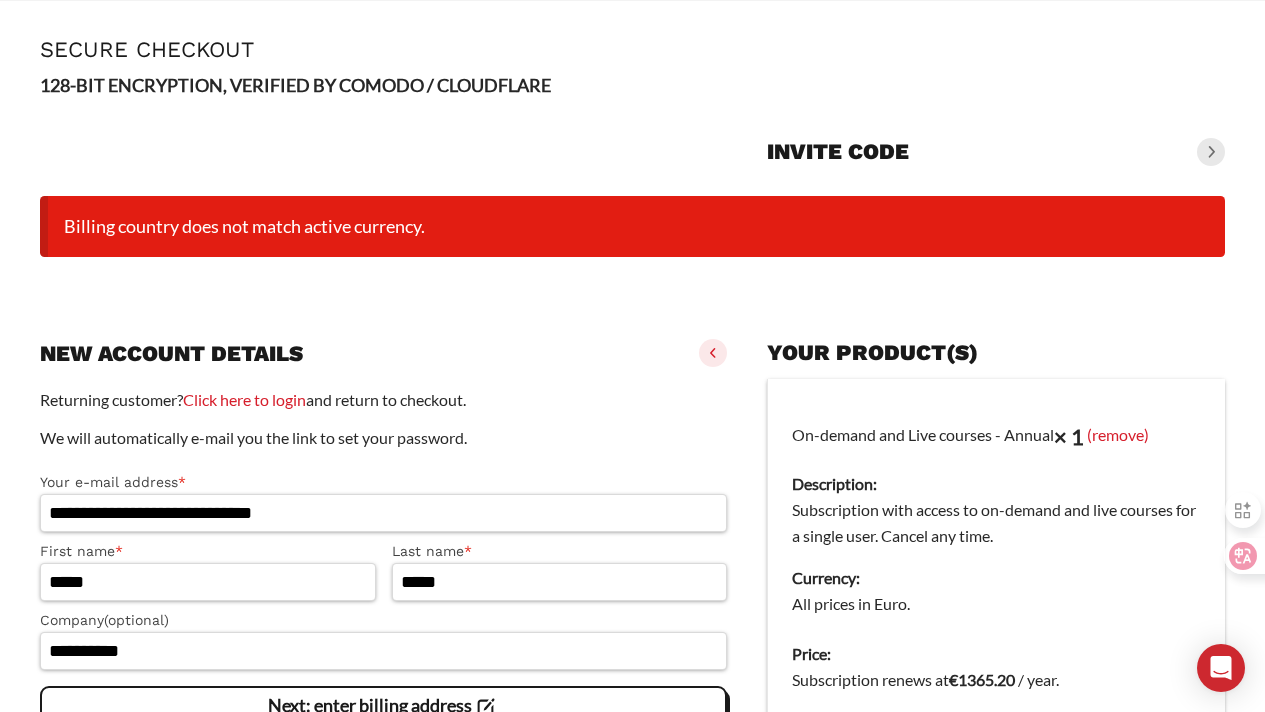 scroll, scrollTop: 0, scrollLeft: 0, axis: both 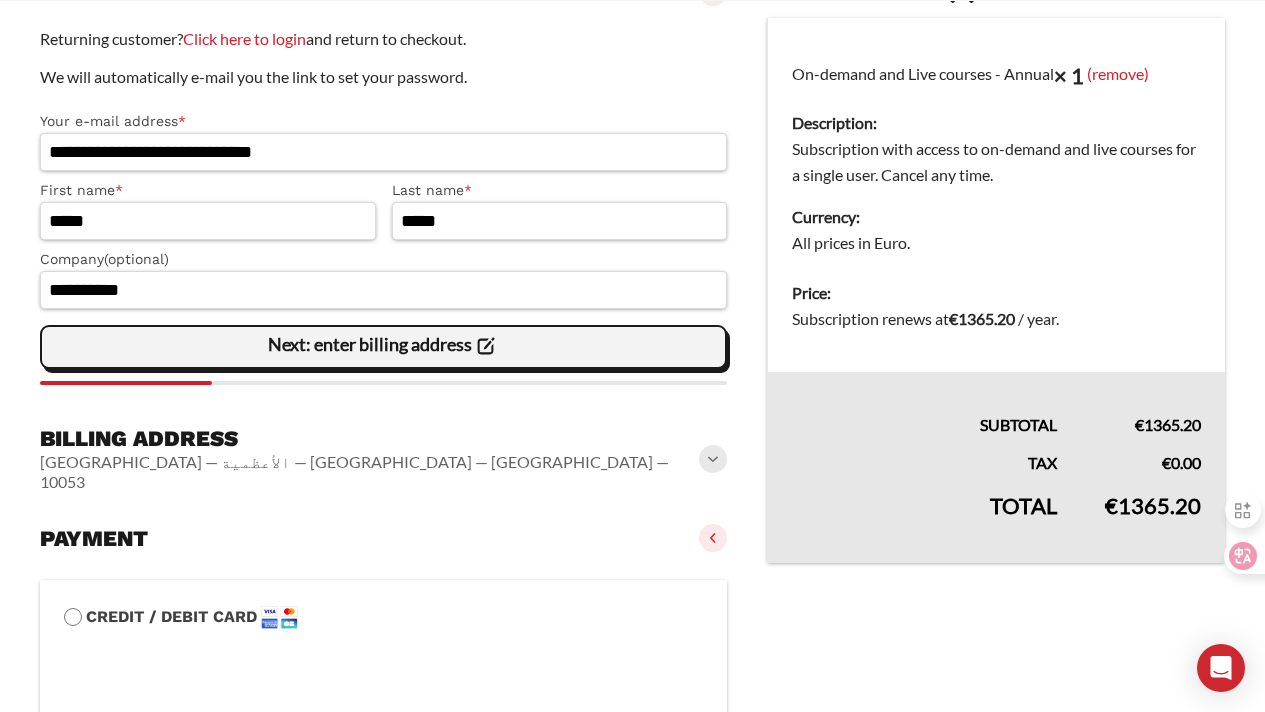 click on "Next: enter billing address" 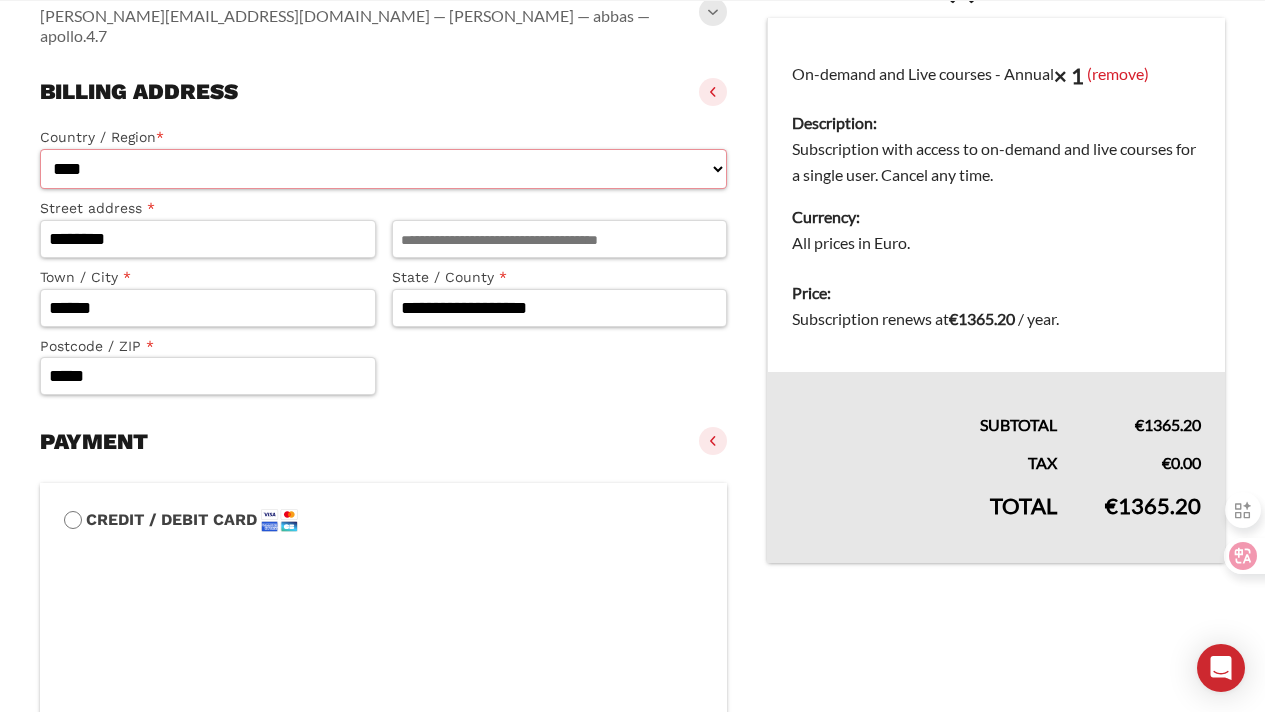 click on "**********" at bounding box center [383, 169] 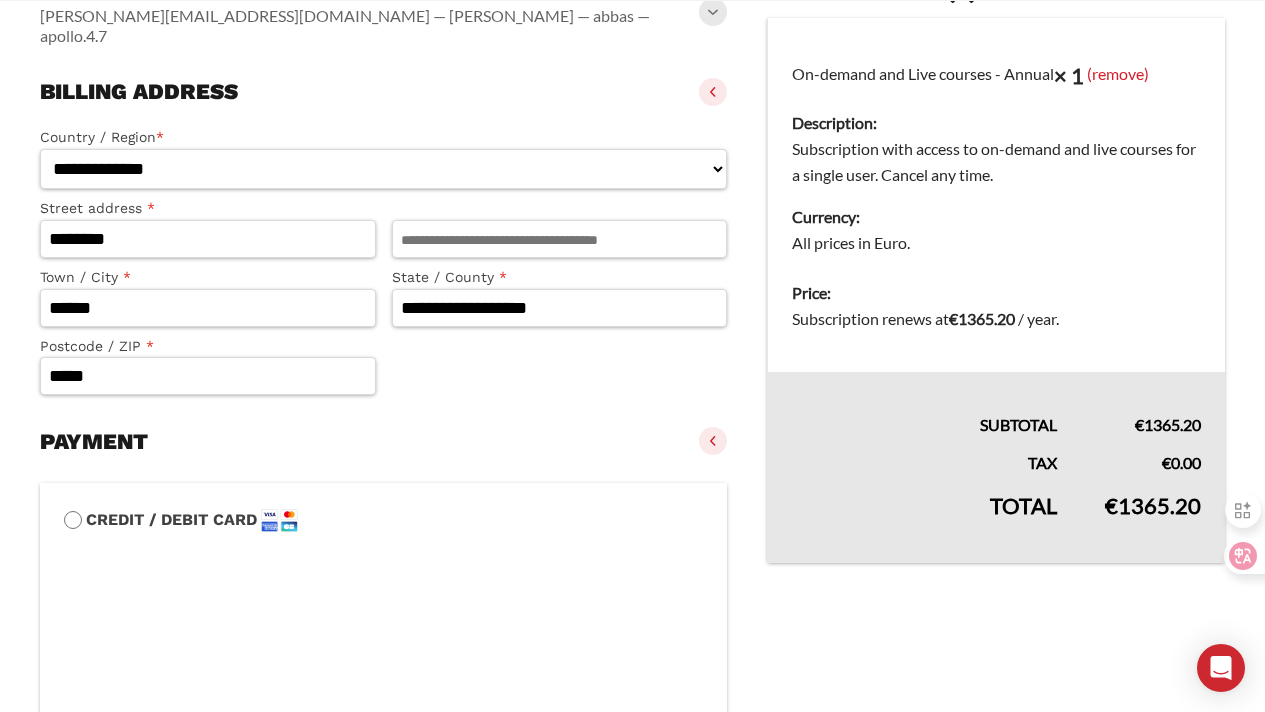 select on "**" 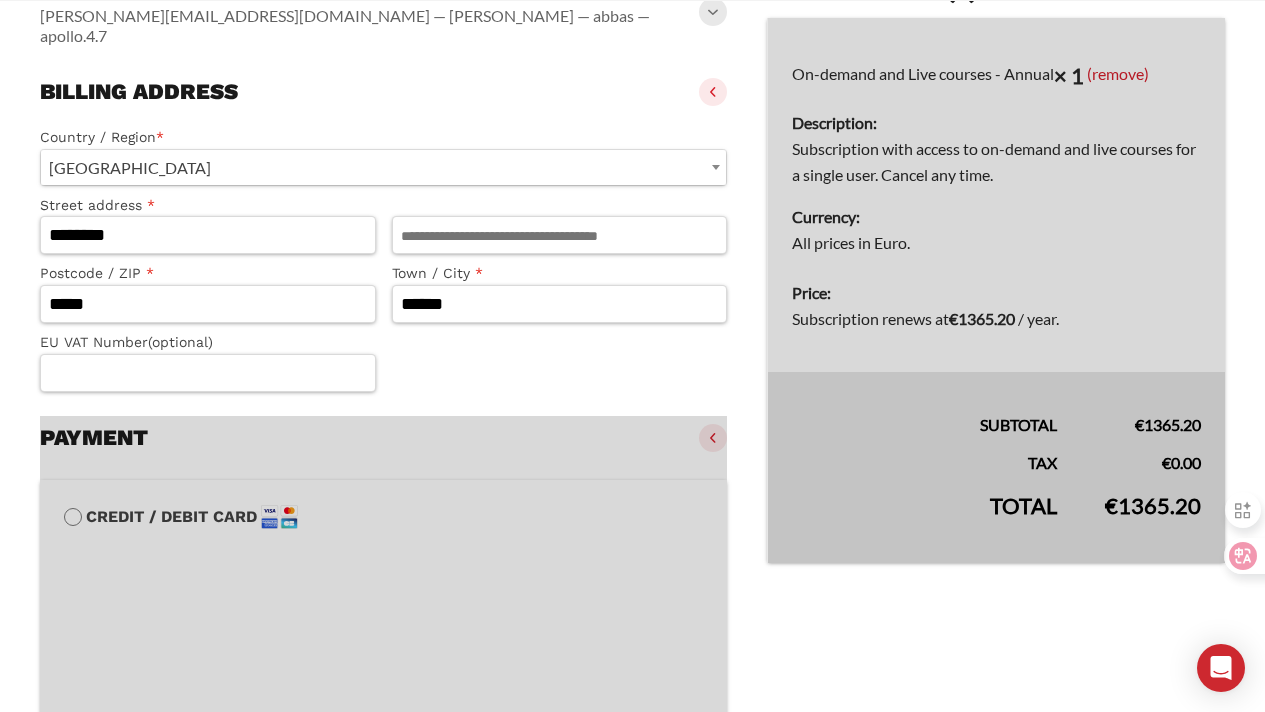 scroll, scrollTop: 343, scrollLeft: 0, axis: vertical 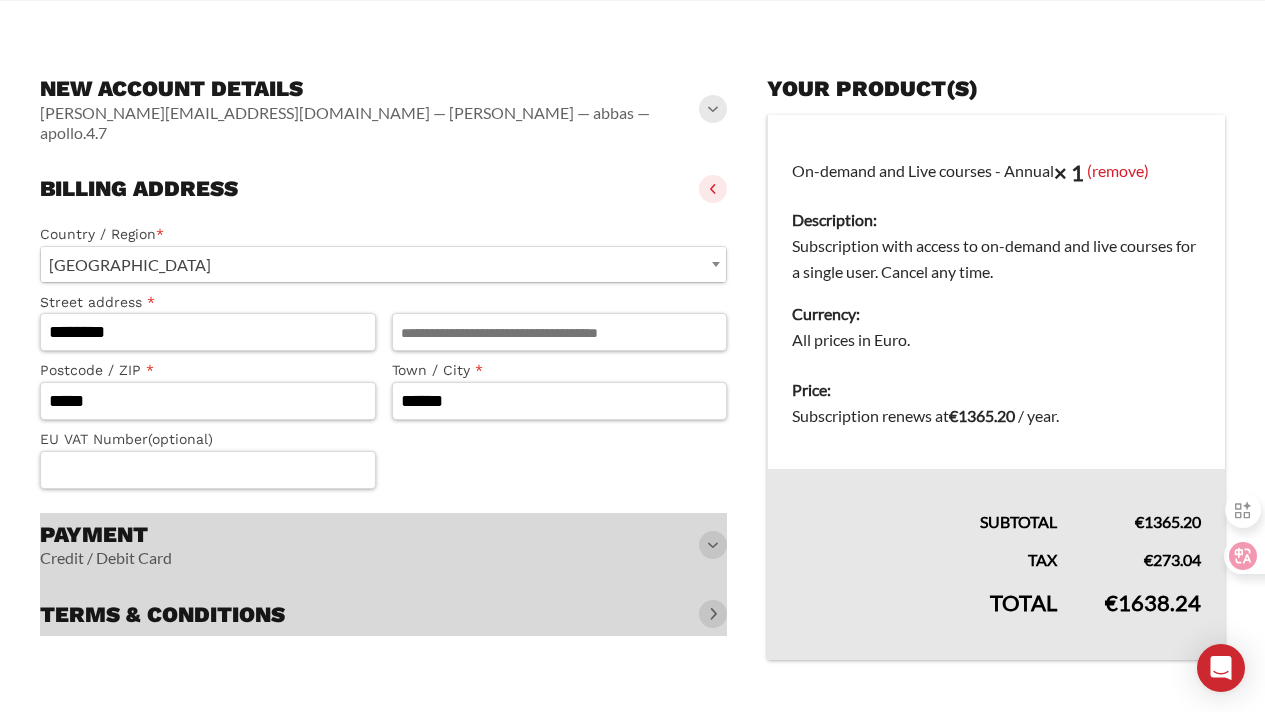 click at bounding box center (383, 575) 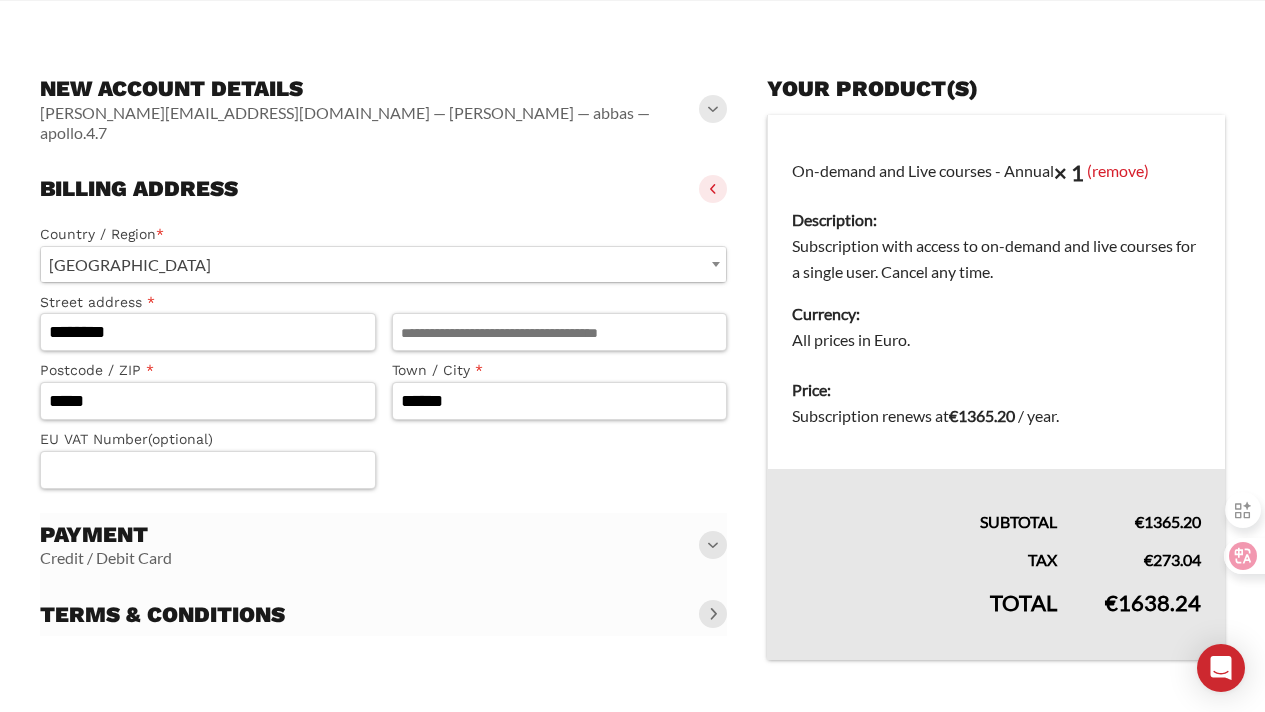 click at bounding box center [383, 575] 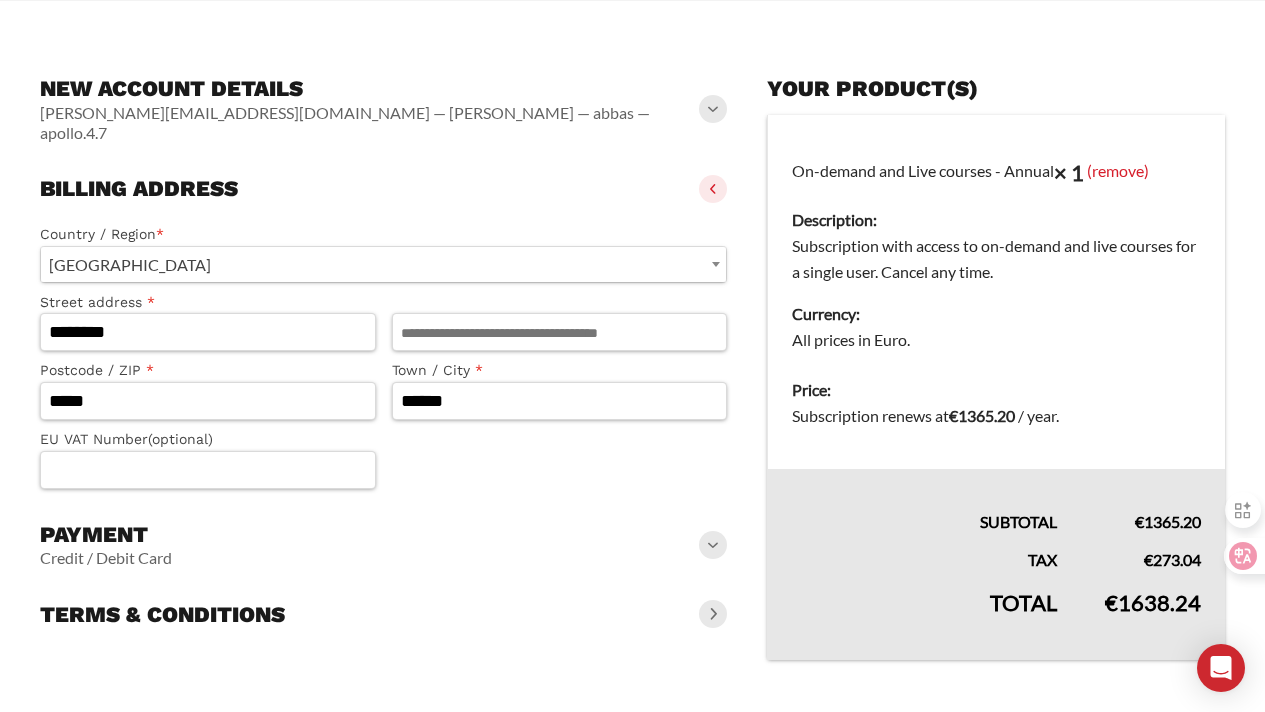click at bounding box center [713, 545] 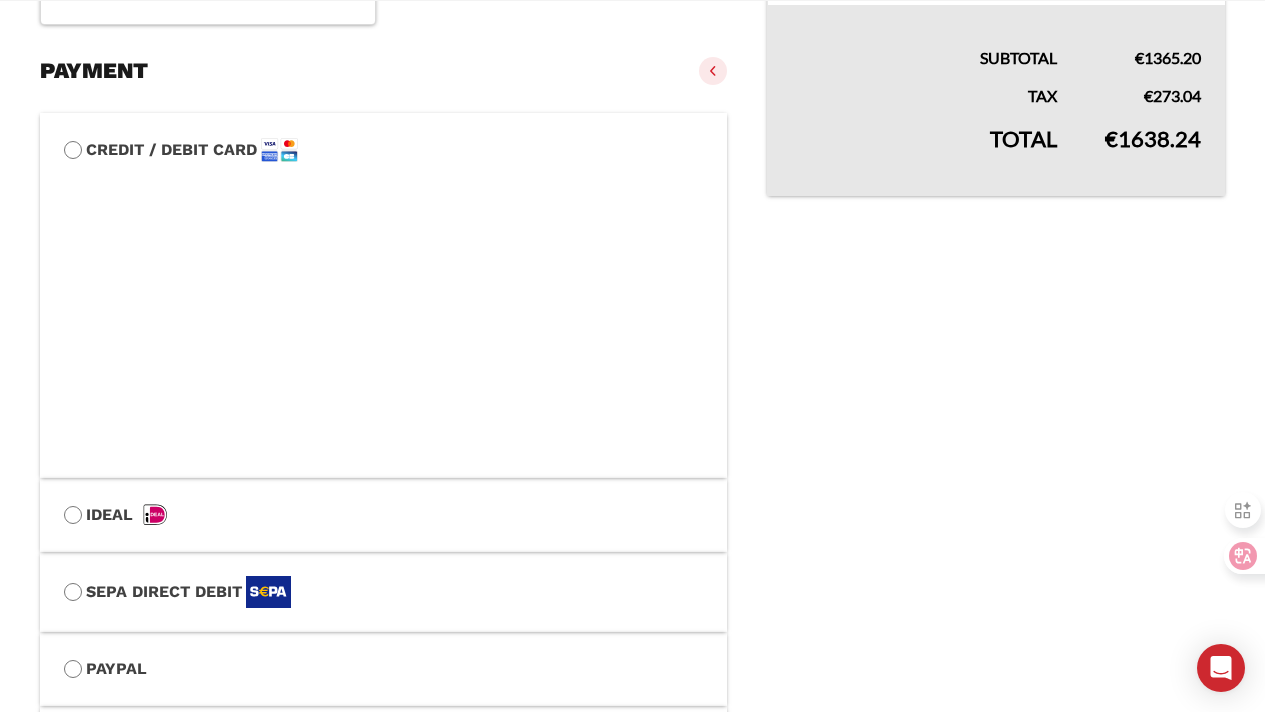 scroll, scrollTop: 808, scrollLeft: 0, axis: vertical 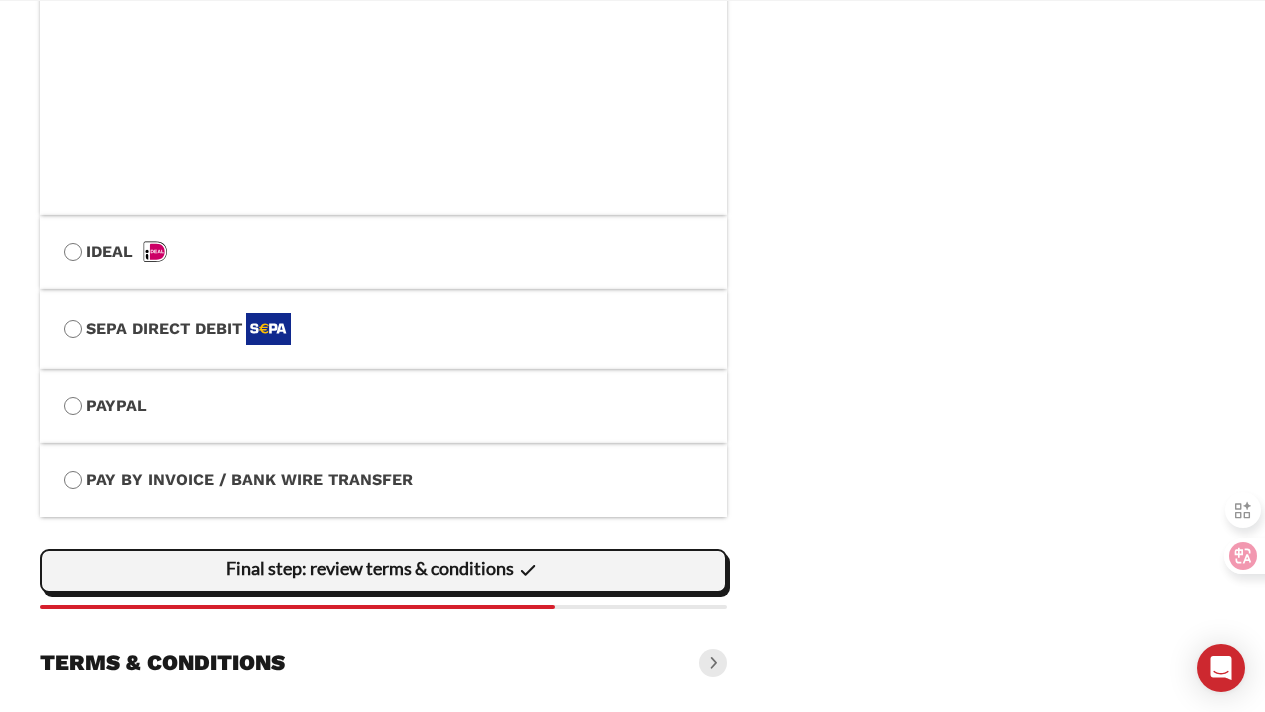 click on "Final step: review terms & conditions" at bounding box center [0, 0] 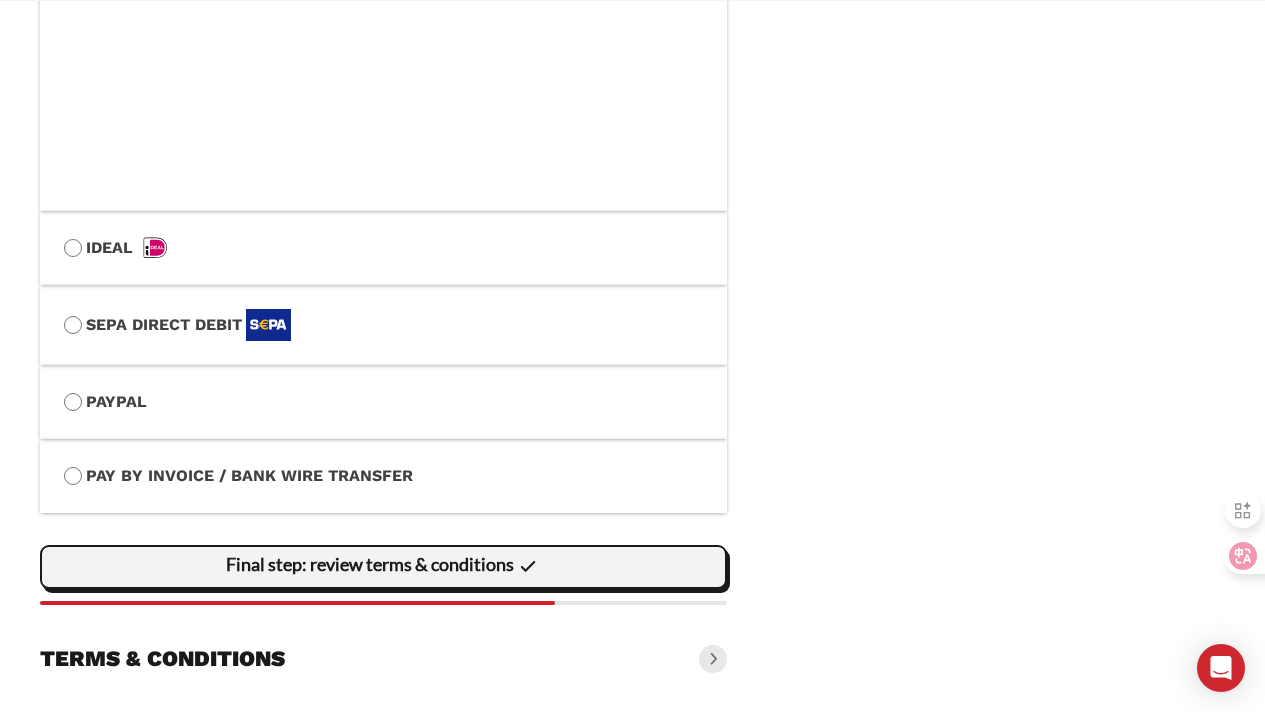 scroll, scrollTop: 1208, scrollLeft: 0, axis: vertical 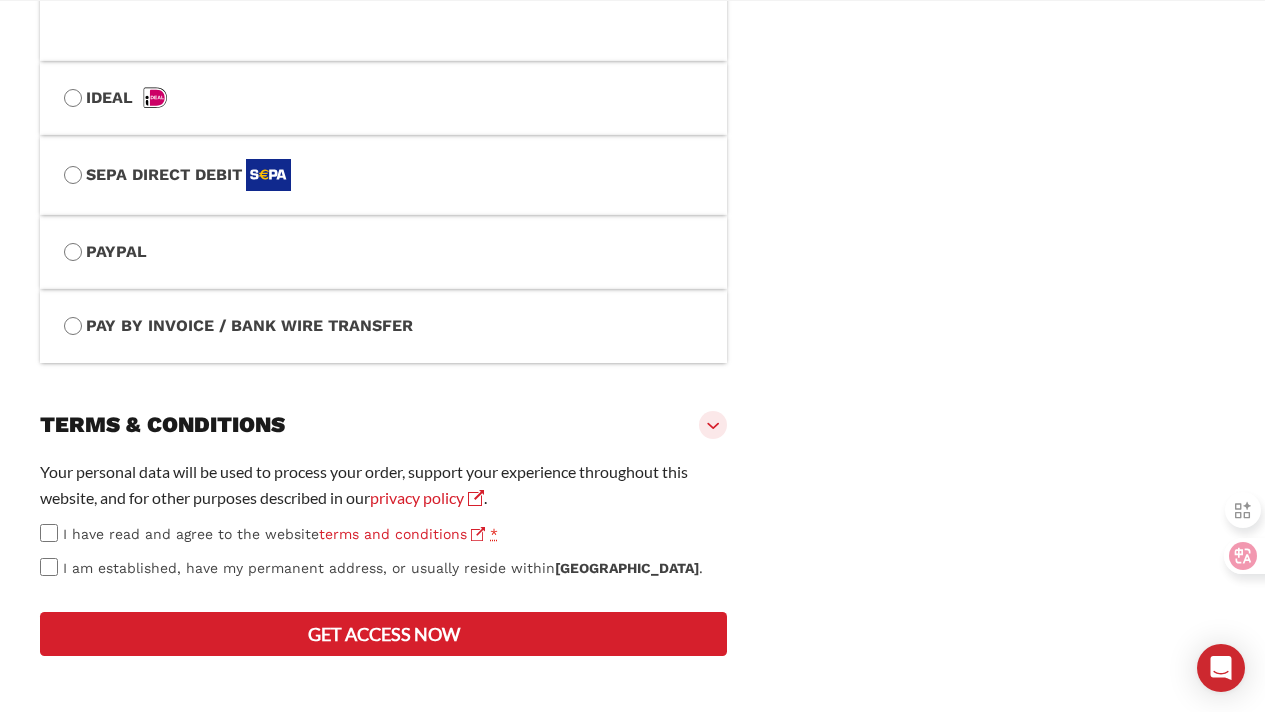 click on "Get access now" at bounding box center [383, 634] 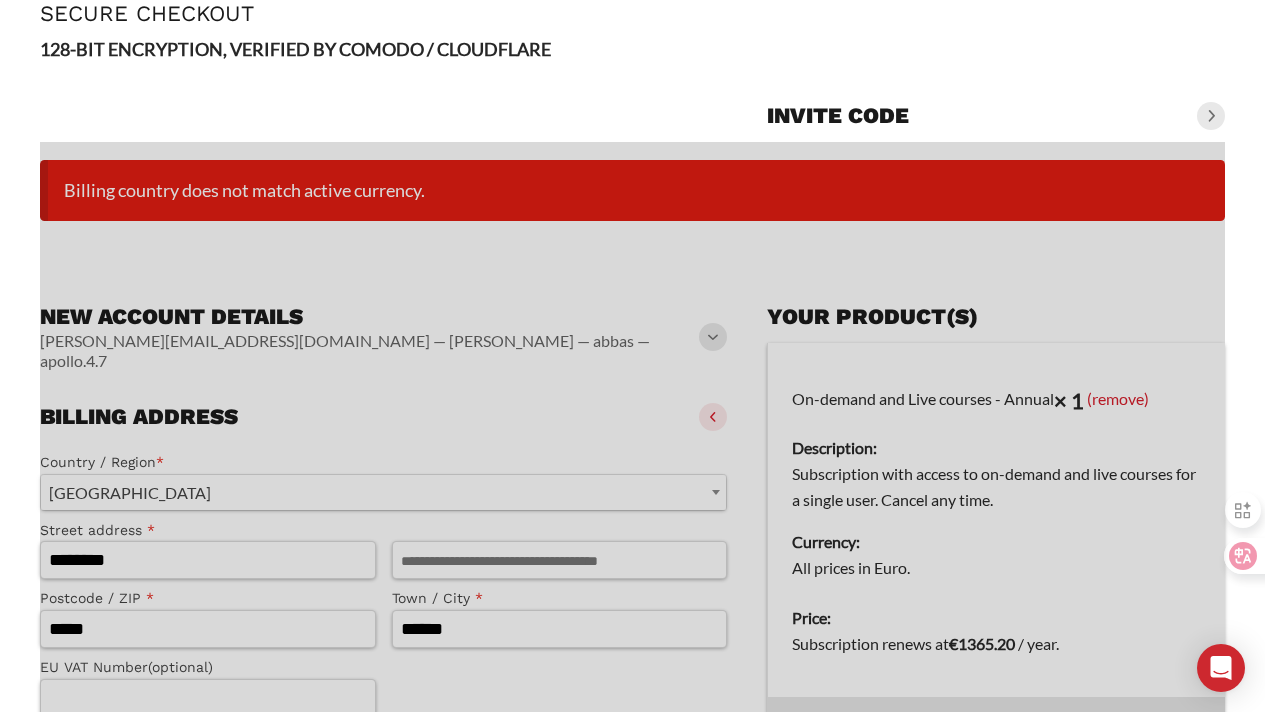scroll, scrollTop: 0, scrollLeft: 0, axis: both 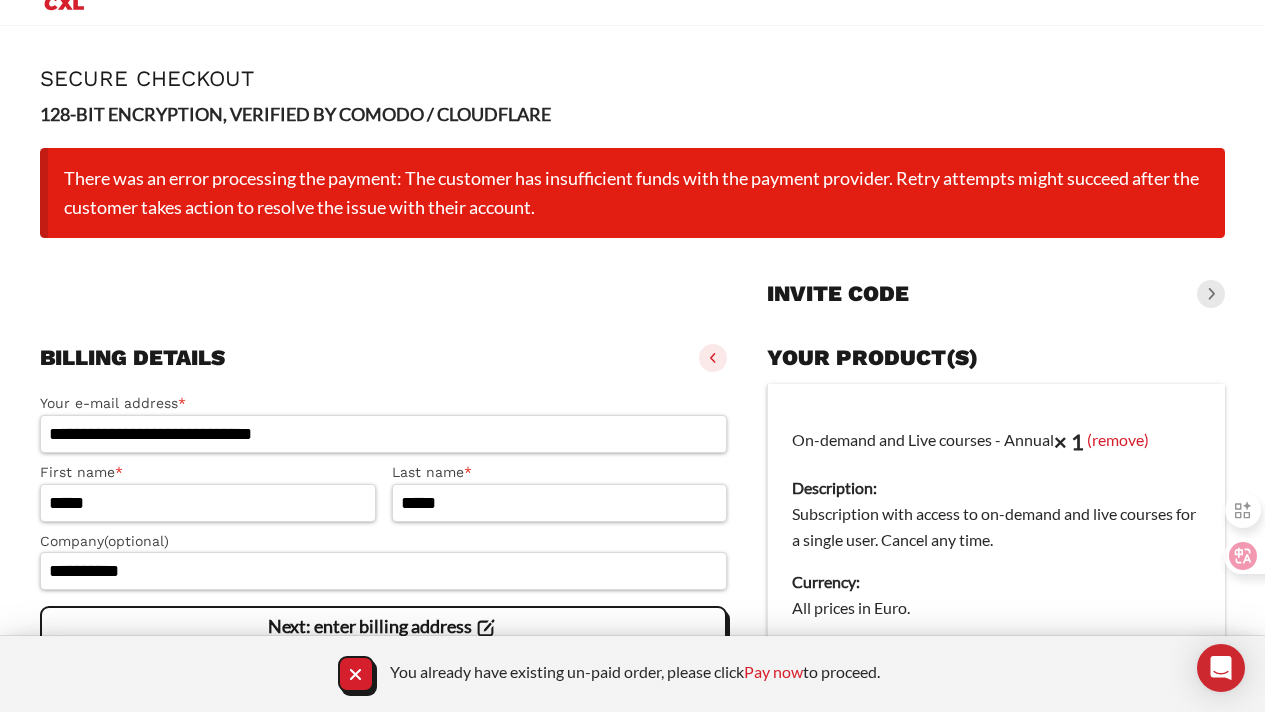 drag, startPoint x: 64, startPoint y: 183, endPoint x: 600, endPoint y: 219, distance: 537.2076 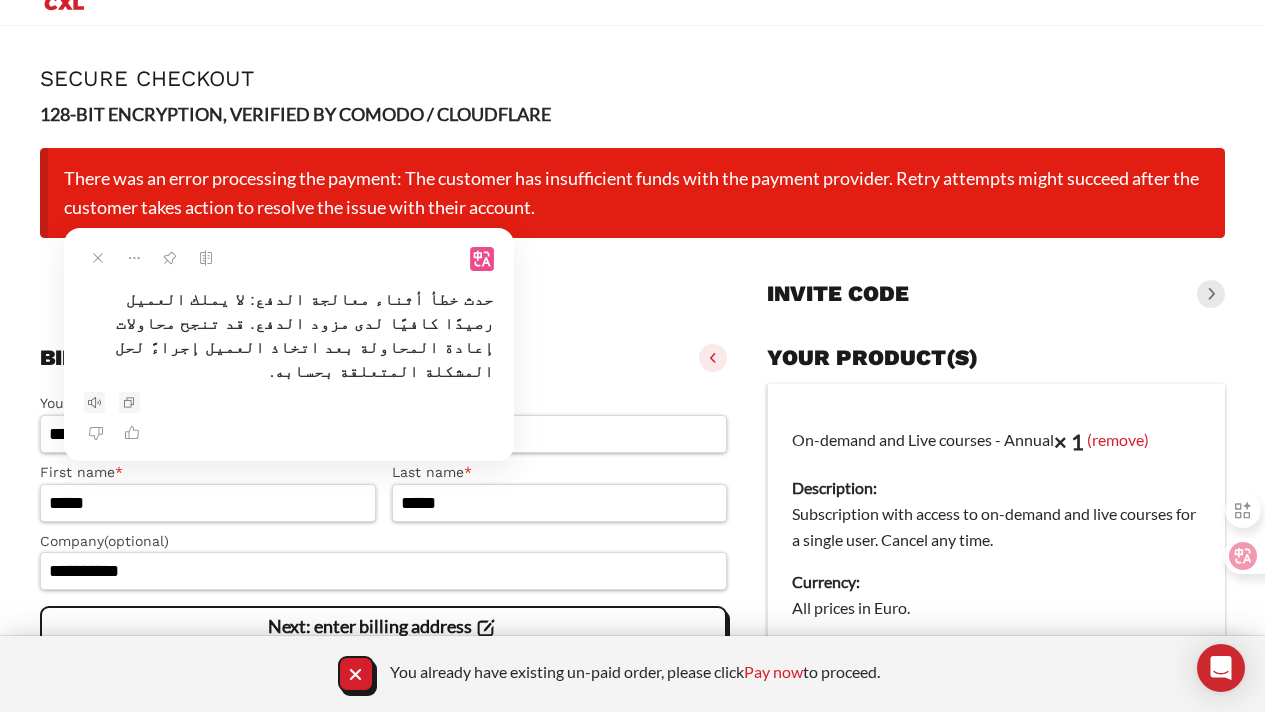 click on "There was an error processing the payment: The customer has insufficient funds with the payment provider. Retry attempts might succeed after the customer takes action to resolve the issue with their account." at bounding box center (632, 193) 